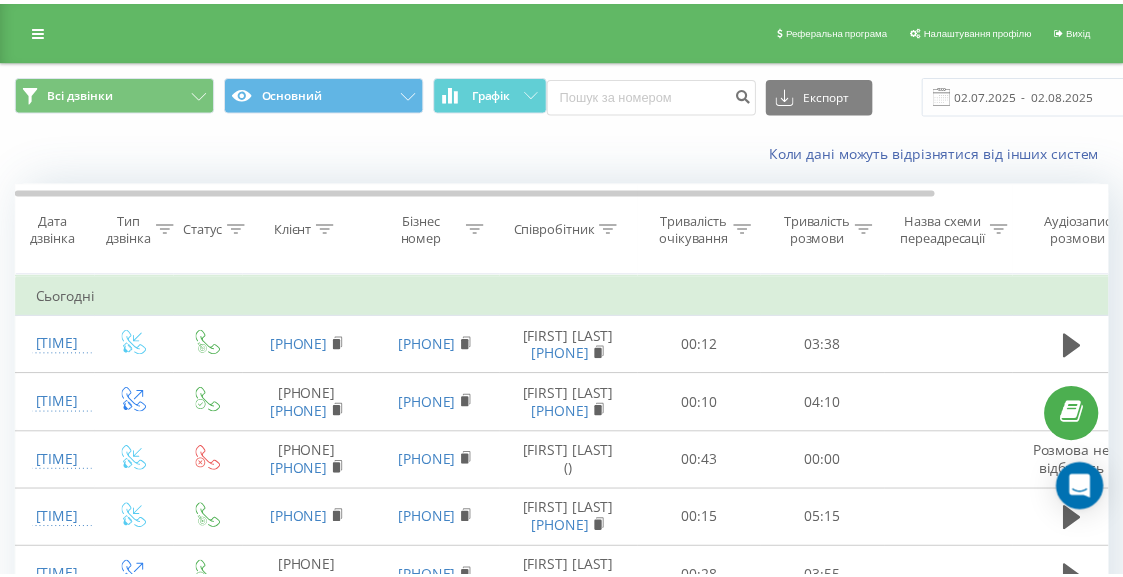 scroll, scrollTop: 0, scrollLeft: 0, axis: both 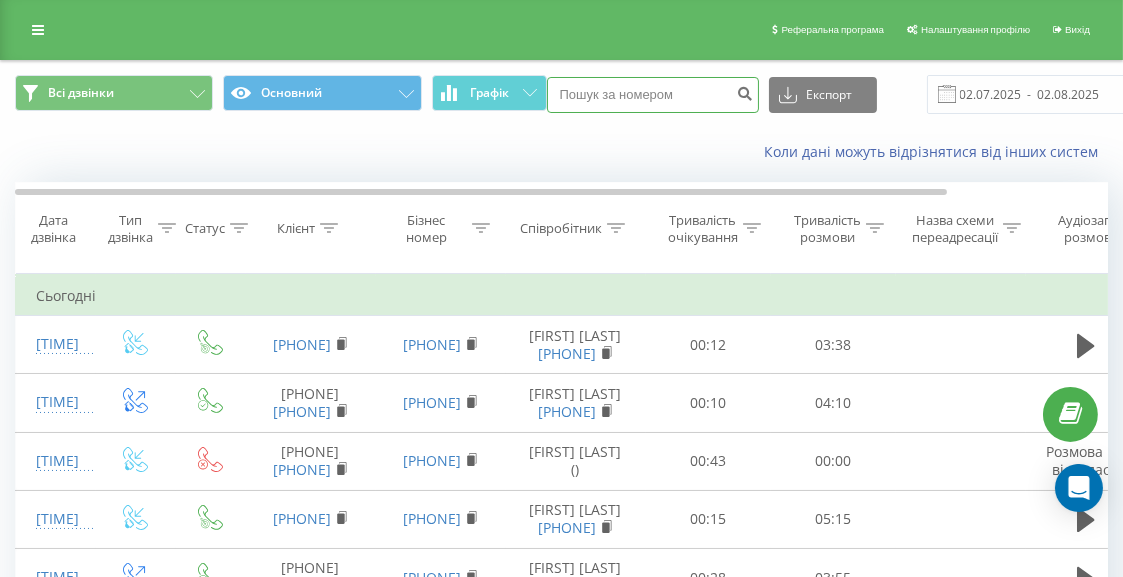 click at bounding box center (653, 95) 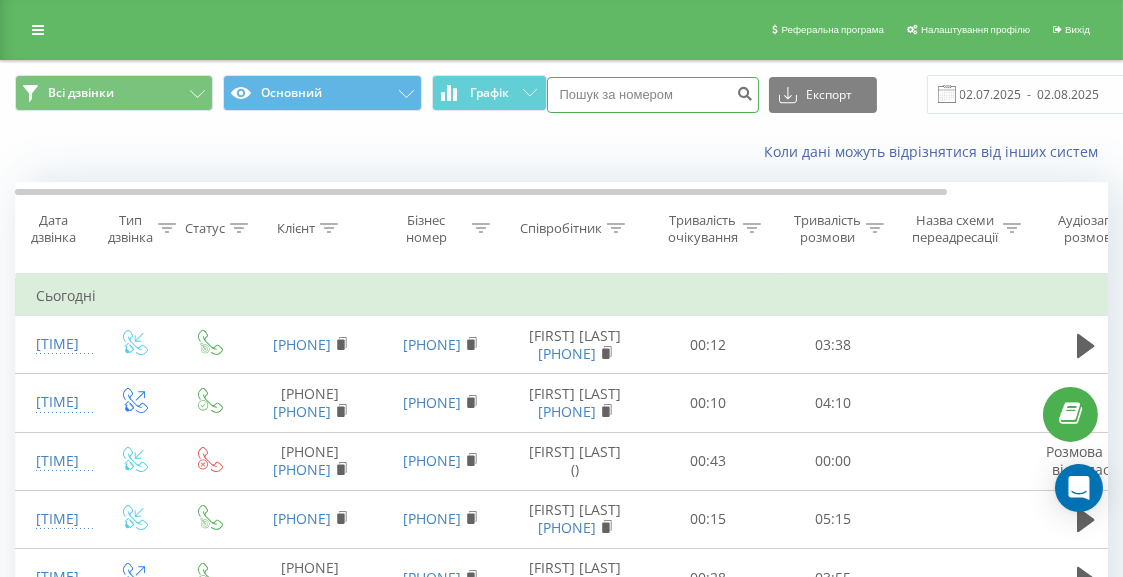 paste on "[NUMBER]" 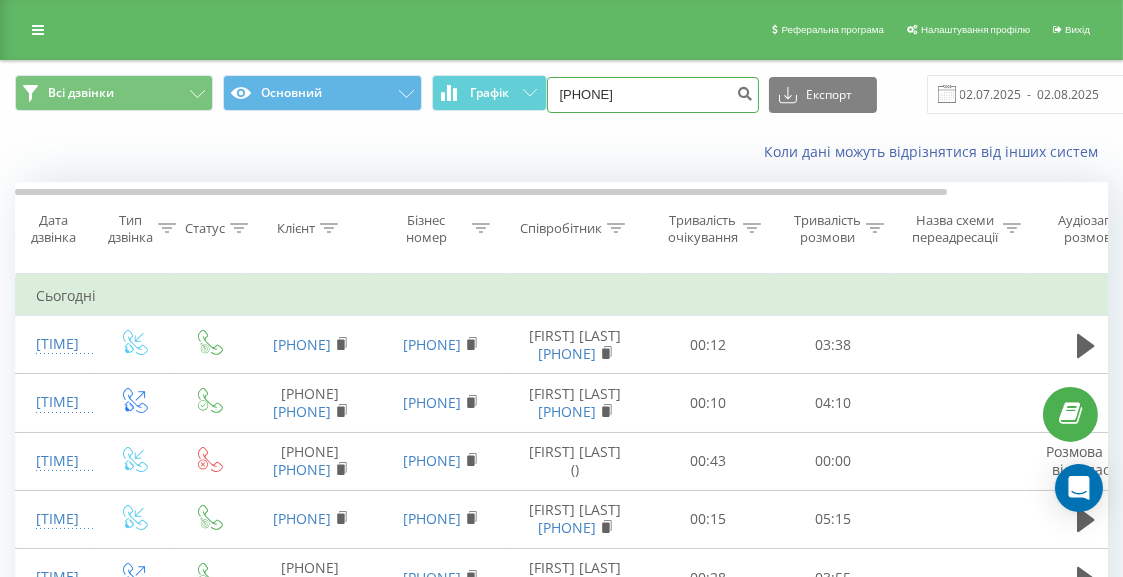 type on "[NUMBER]" 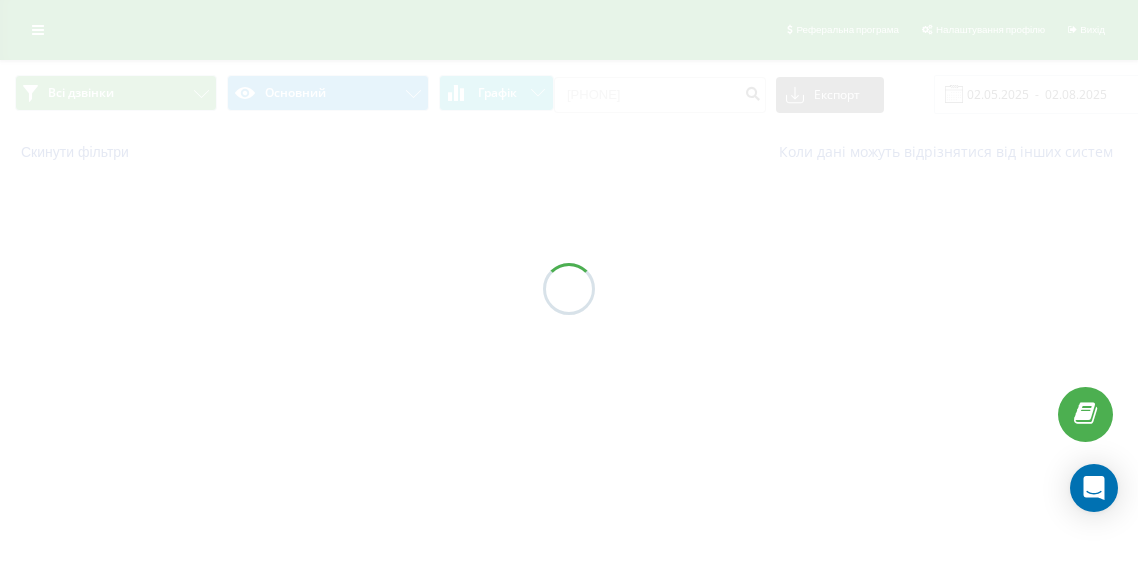 scroll, scrollTop: 0, scrollLeft: 0, axis: both 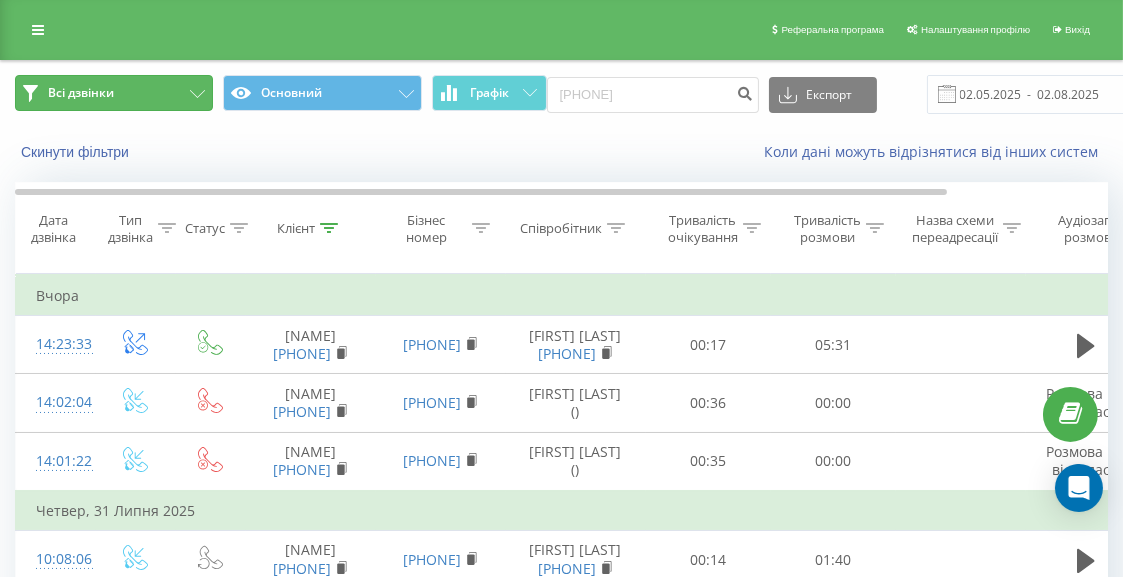 click on "Всі дзвінки" at bounding box center (81, 93) 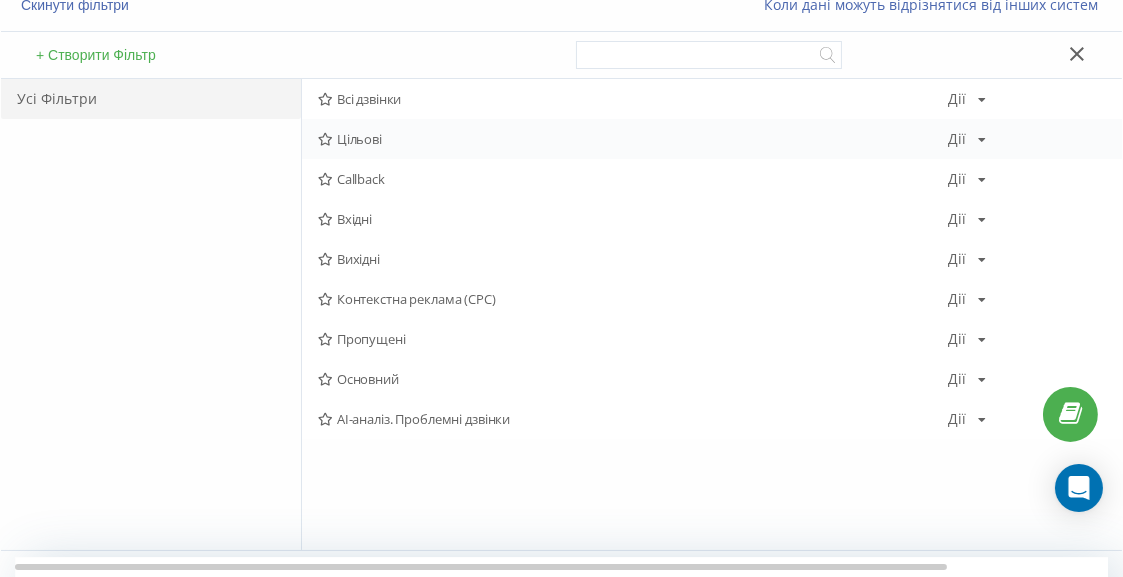 scroll, scrollTop: 0, scrollLeft: 0, axis: both 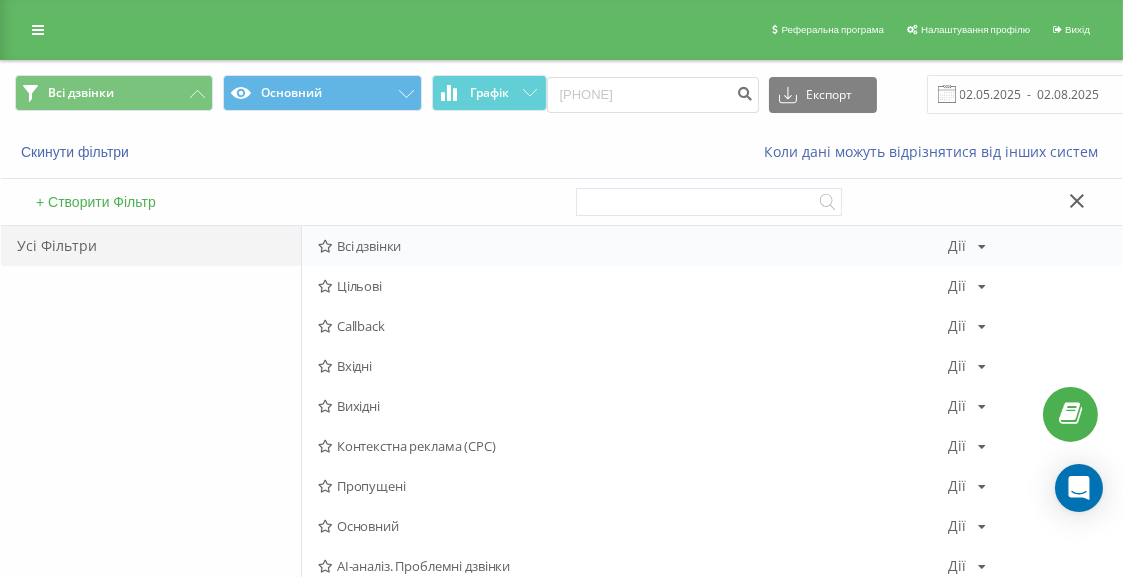 click on "Всі дзвінки Дії Редагувати Копіювати Видалити За замовчуванням Поділитися" at bounding box center (712, 246) 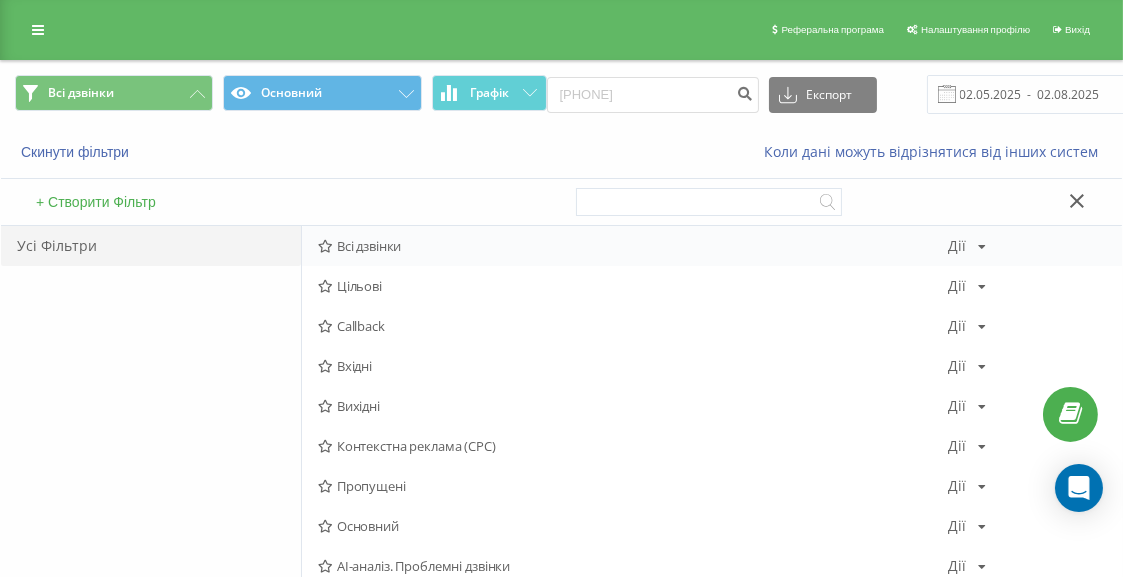 click at bounding box center (982, 247) 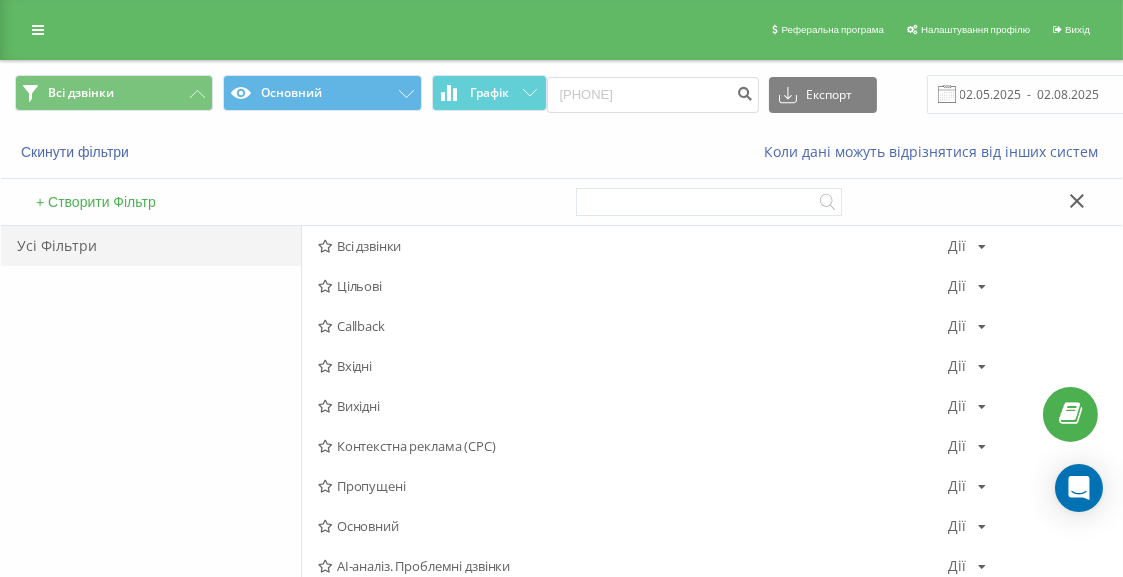 click on "Усі Фільтри" at bounding box center [151, 461] 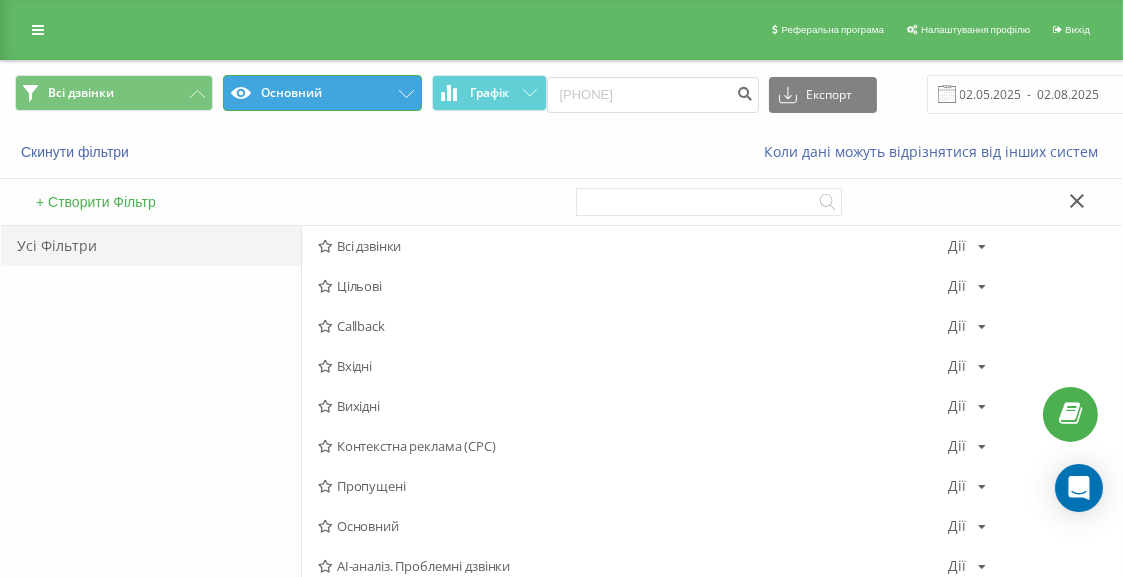 click on "Основний" at bounding box center (322, 93) 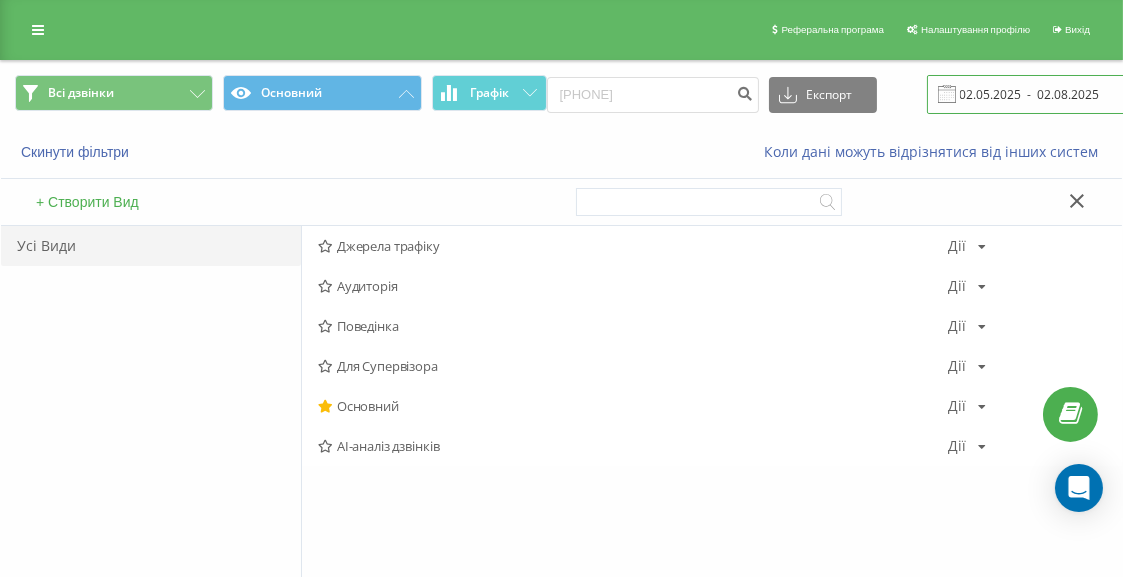 click on "02.05.2025  -  02.08.2025" at bounding box center [1048, 94] 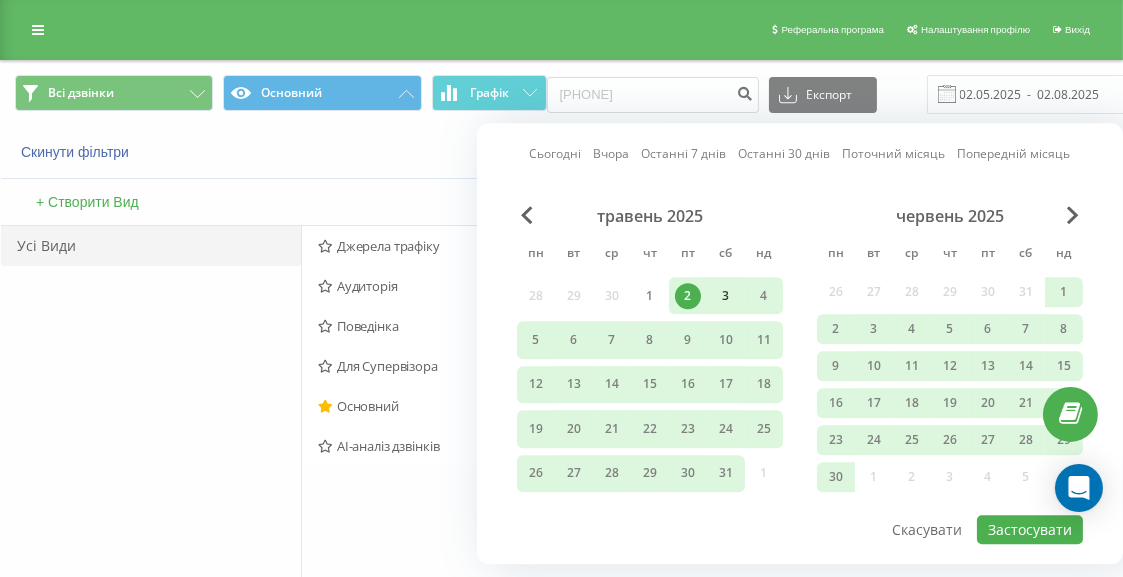 click on "3" at bounding box center (726, 296) 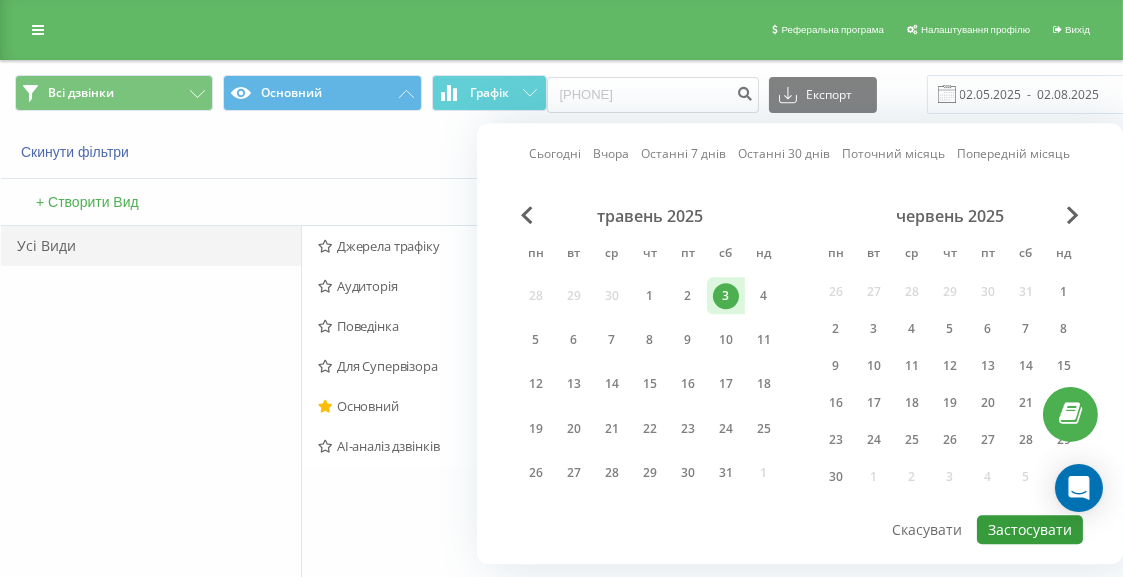 click on "Застосувати" at bounding box center [1030, 529] 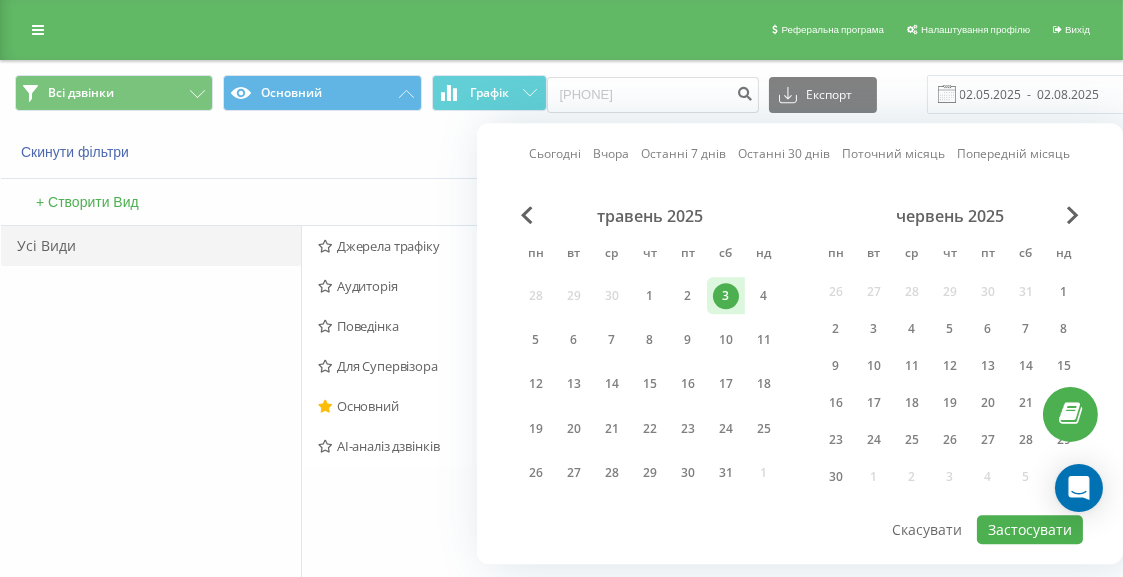 type on "03.05.2025  -  03.05.2025" 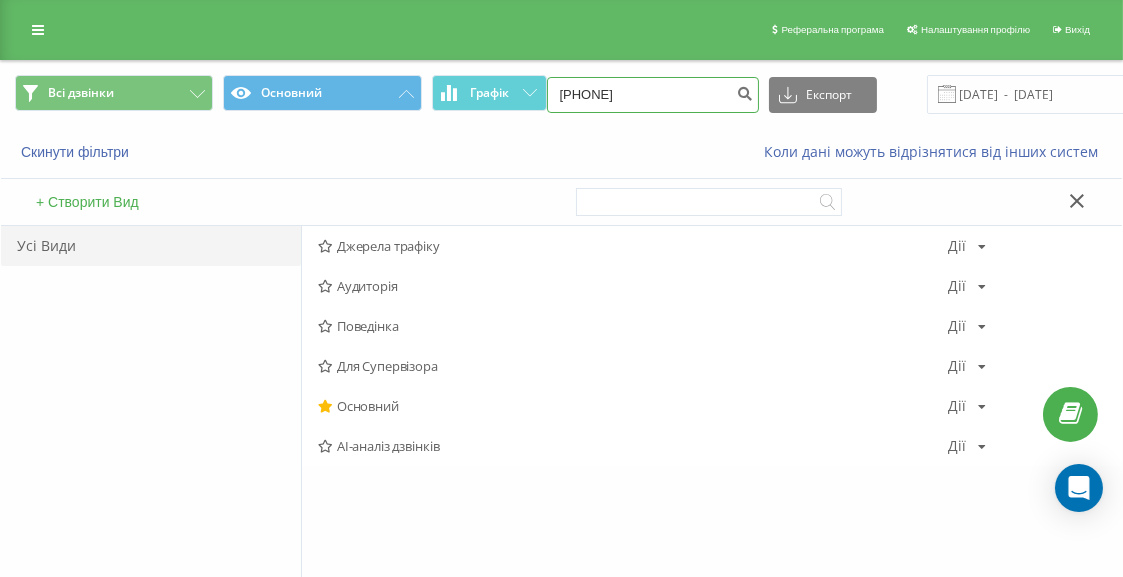 click on "0688591570" at bounding box center [653, 95] 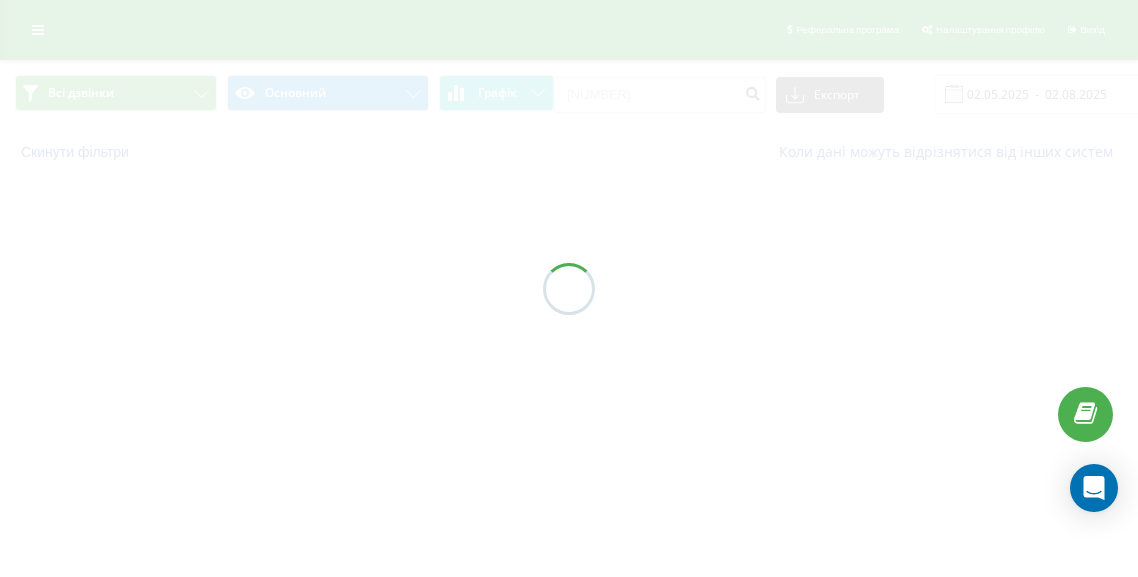 scroll, scrollTop: 0, scrollLeft: 0, axis: both 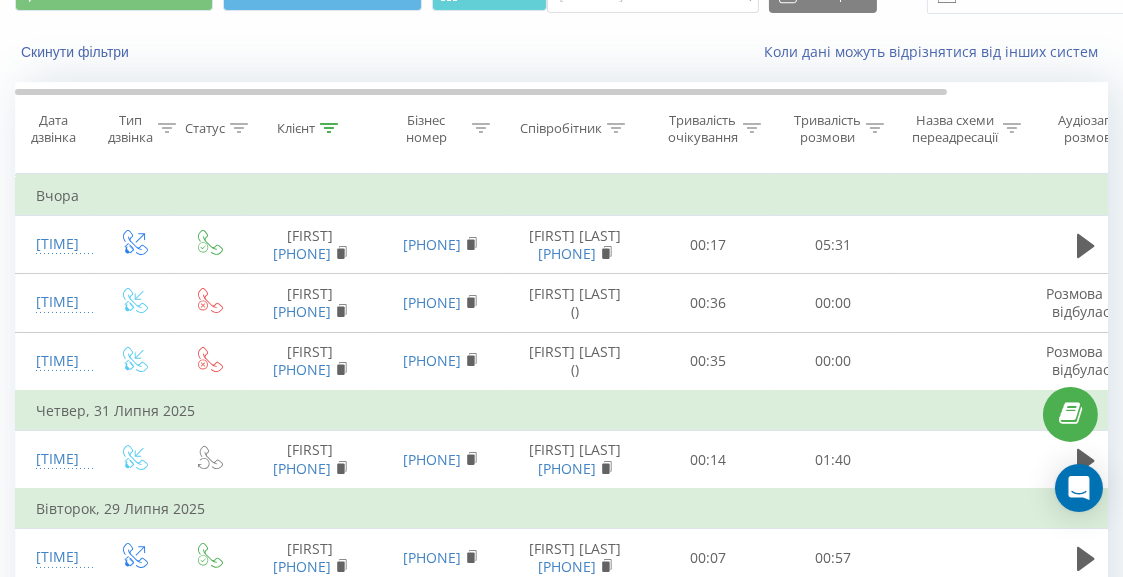 click 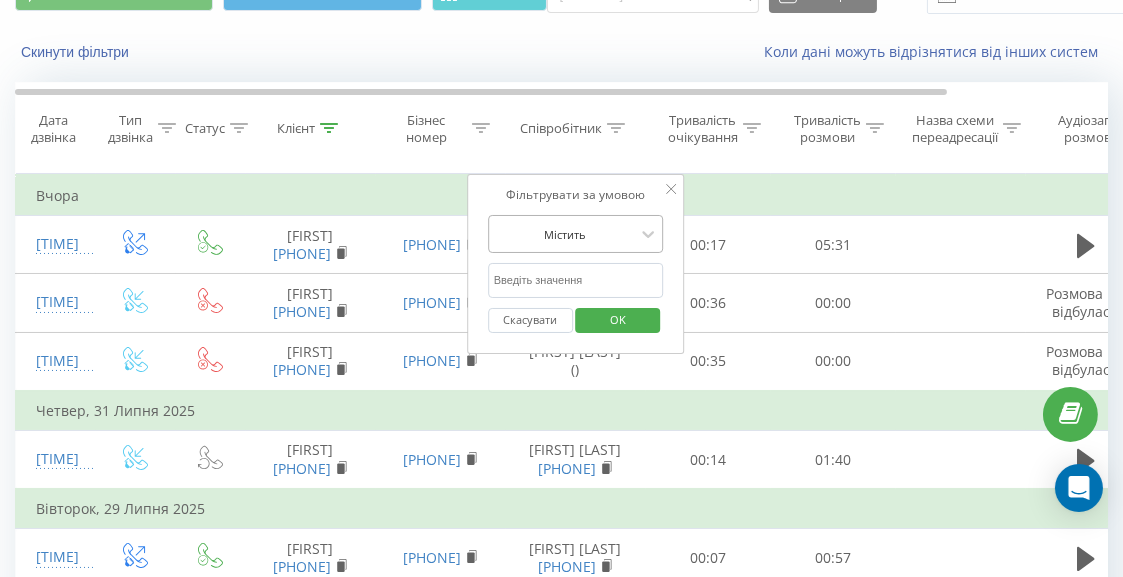 click at bounding box center [565, 234] 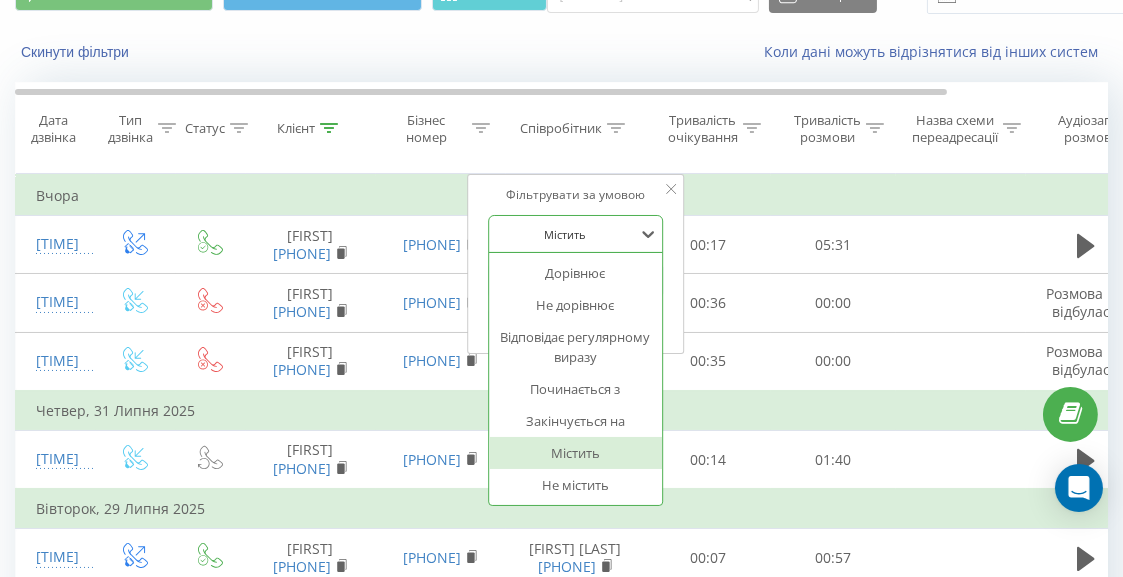click on "Вчора" at bounding box center [656, 196] 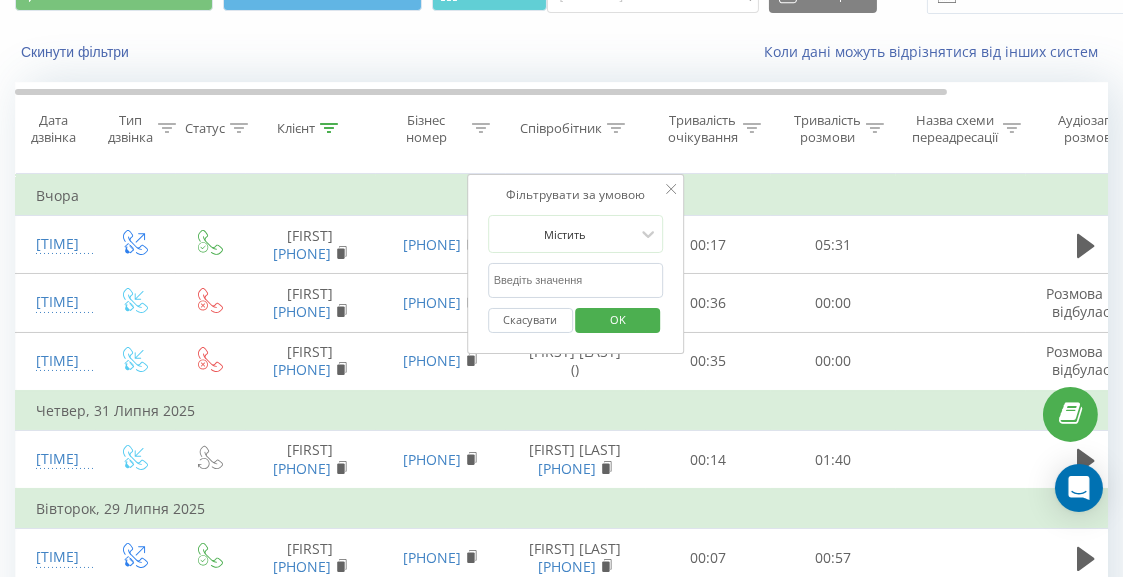 click at bounding box center (576, 280) 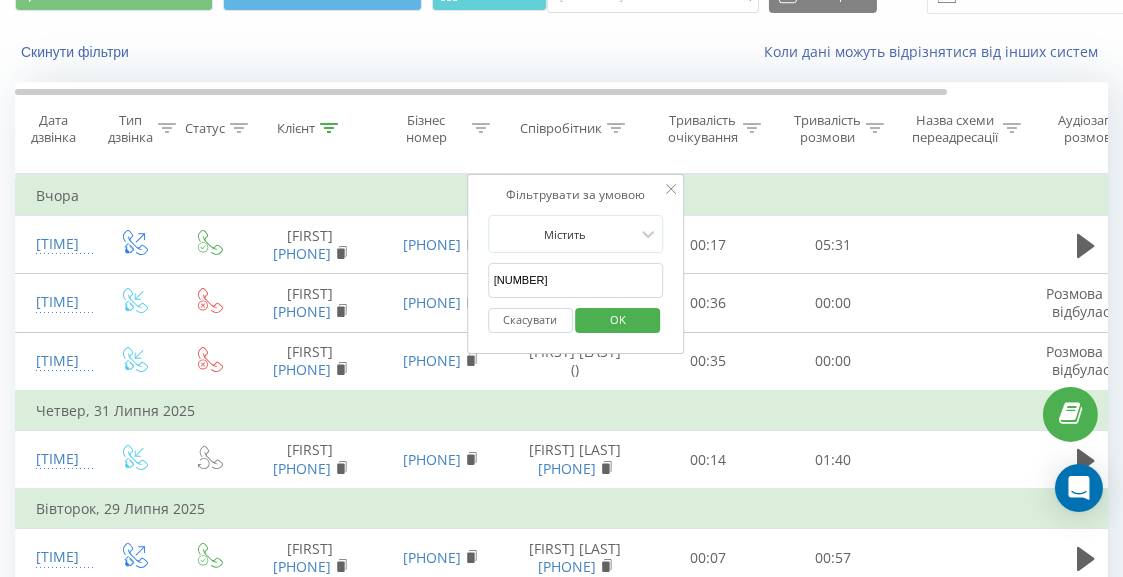 type on "0734495958" 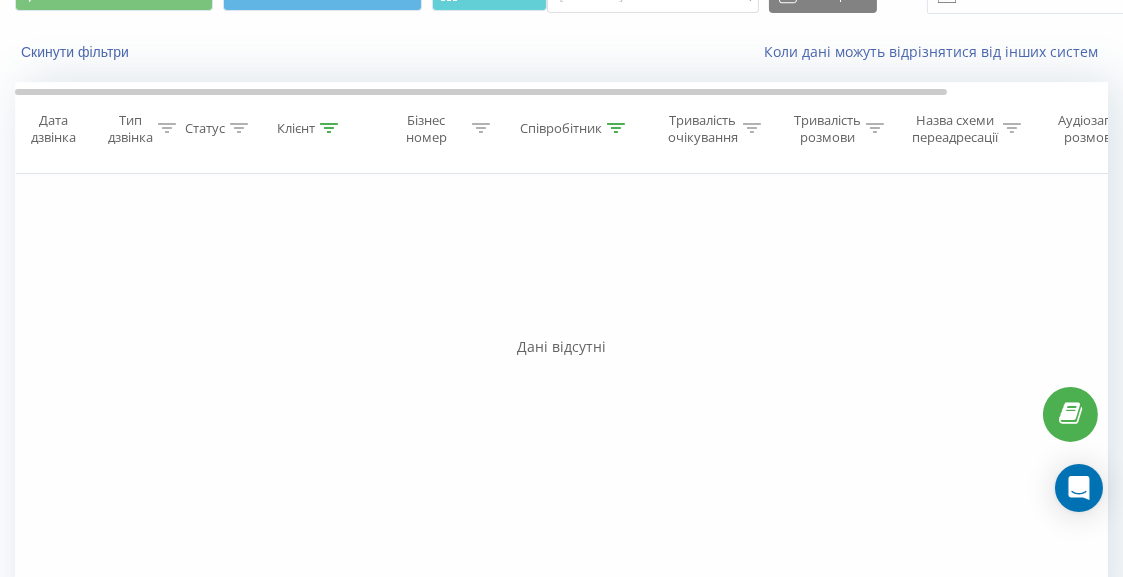 click on "Співробітник" at bounding box center [561, 128] 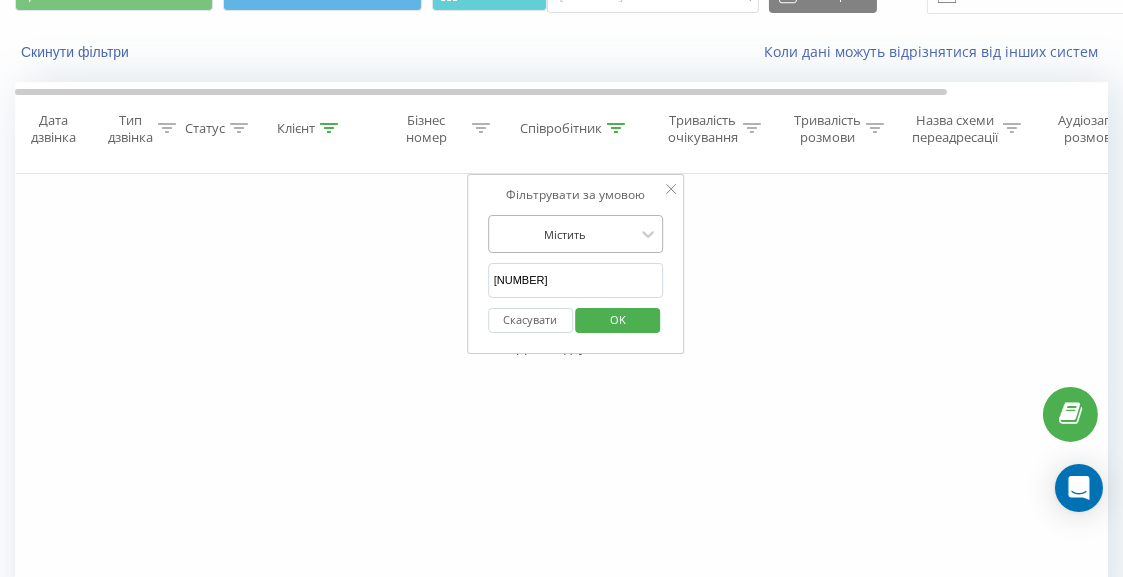 click at bounding box center (565, 234) 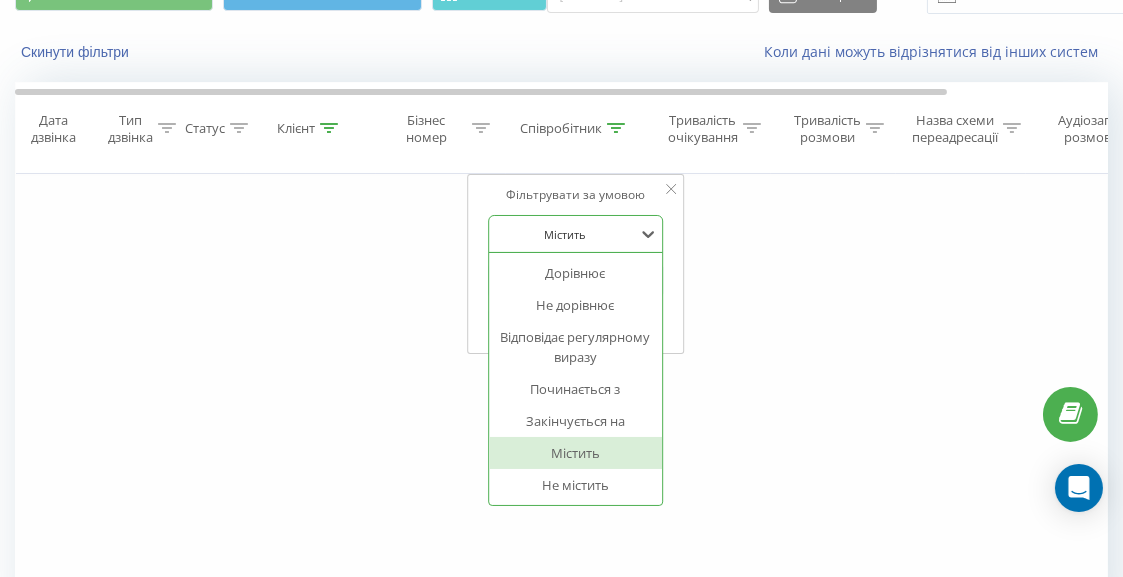 click 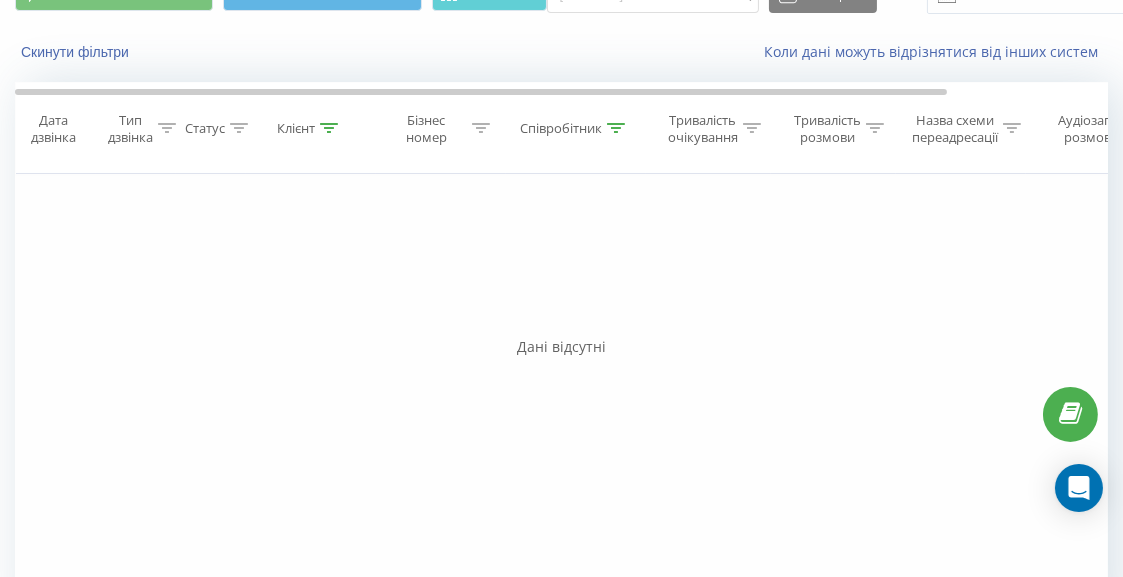 click on "Співробітник" at bounding box center (561, 128) 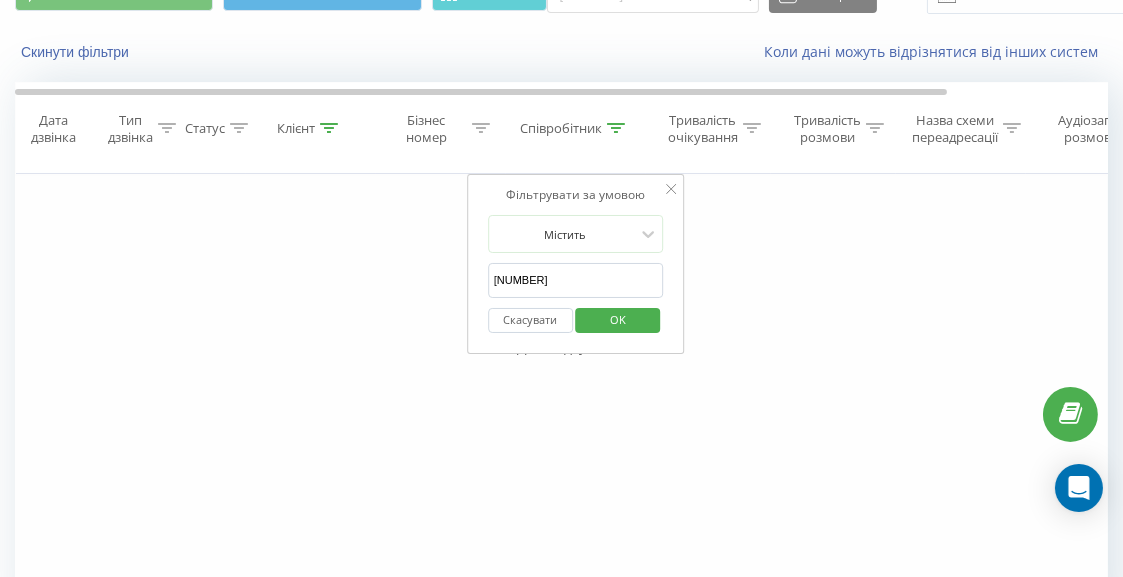 click on "OK" at bounding box center (618, 319) 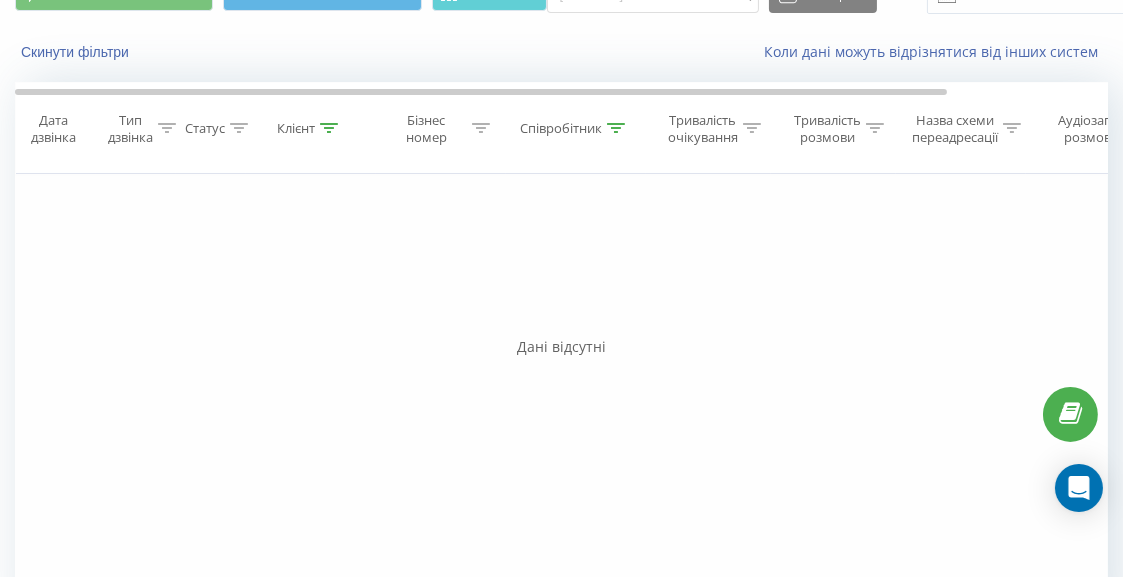 click on "Співробітник" at bounding box center [561, 128] 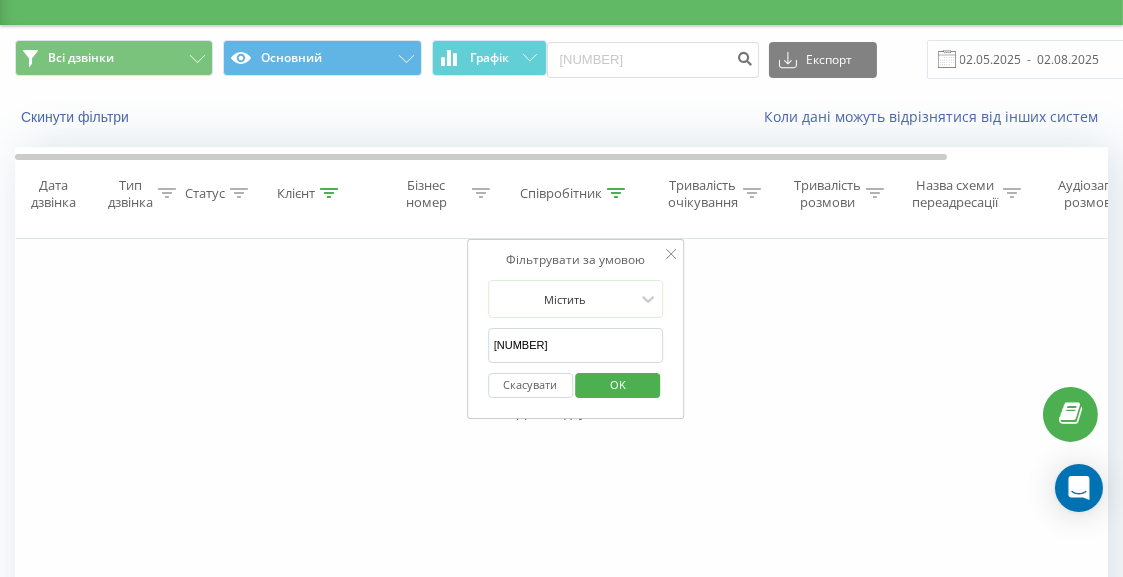scroll, scrollTop: 0, scrollLeft: 0, axis: both 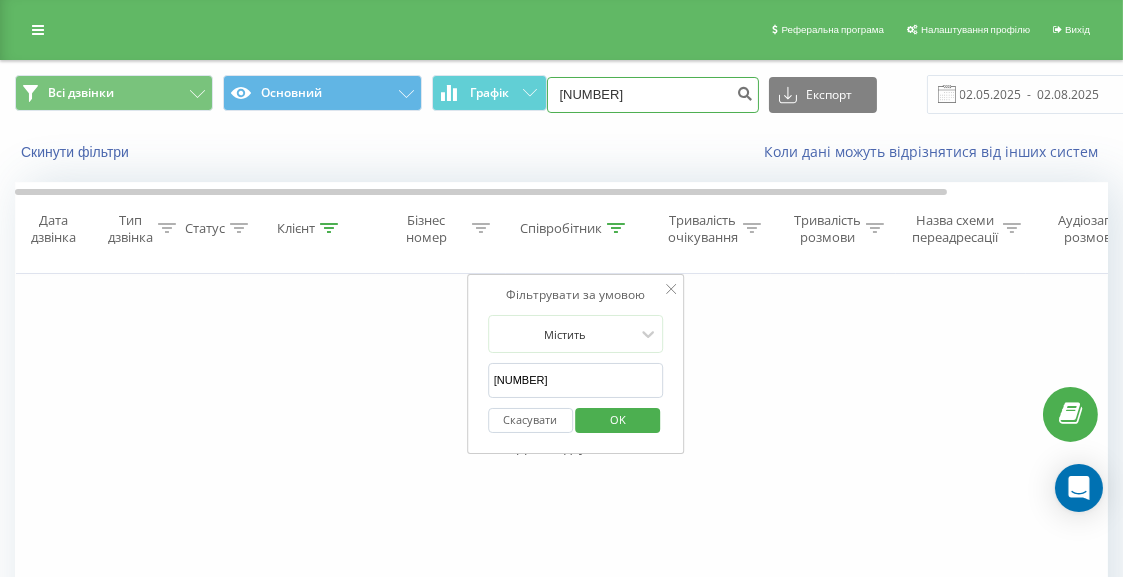 click on "0688591570" at bounding box center [653, 95] 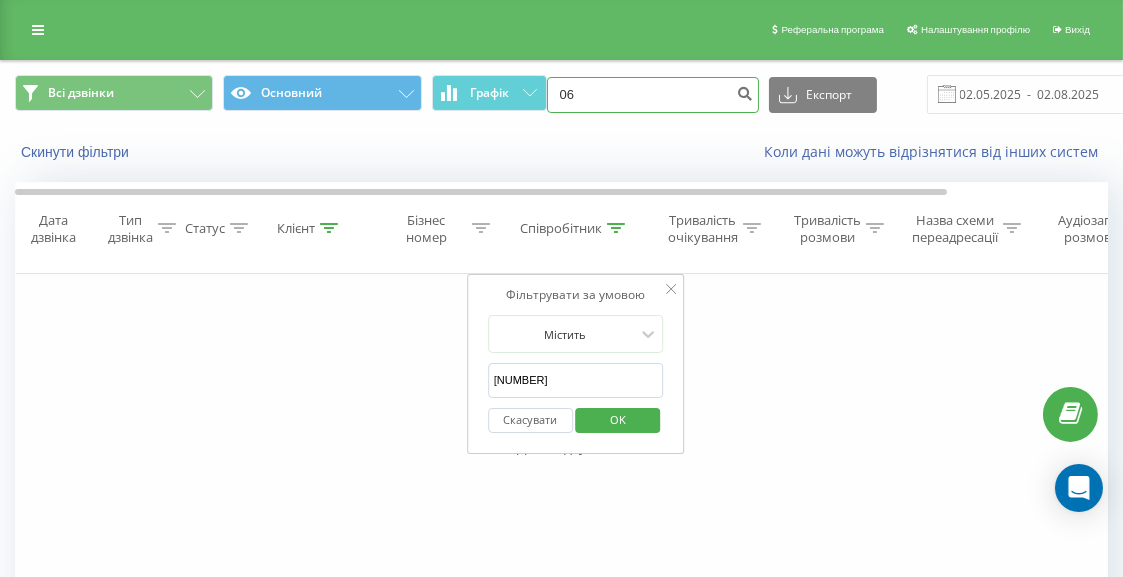 type on "0" 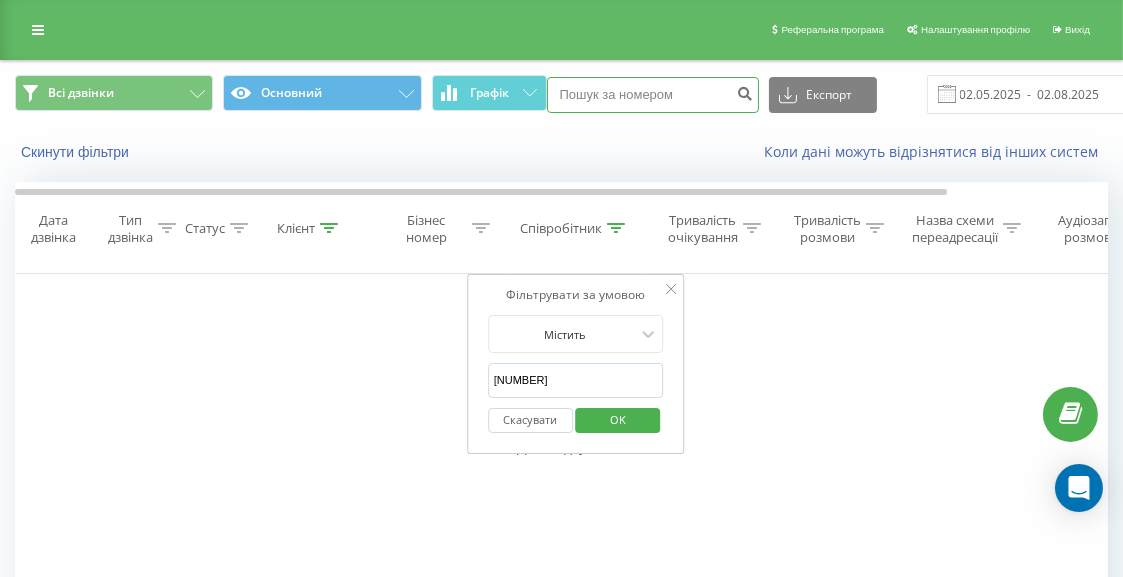 type 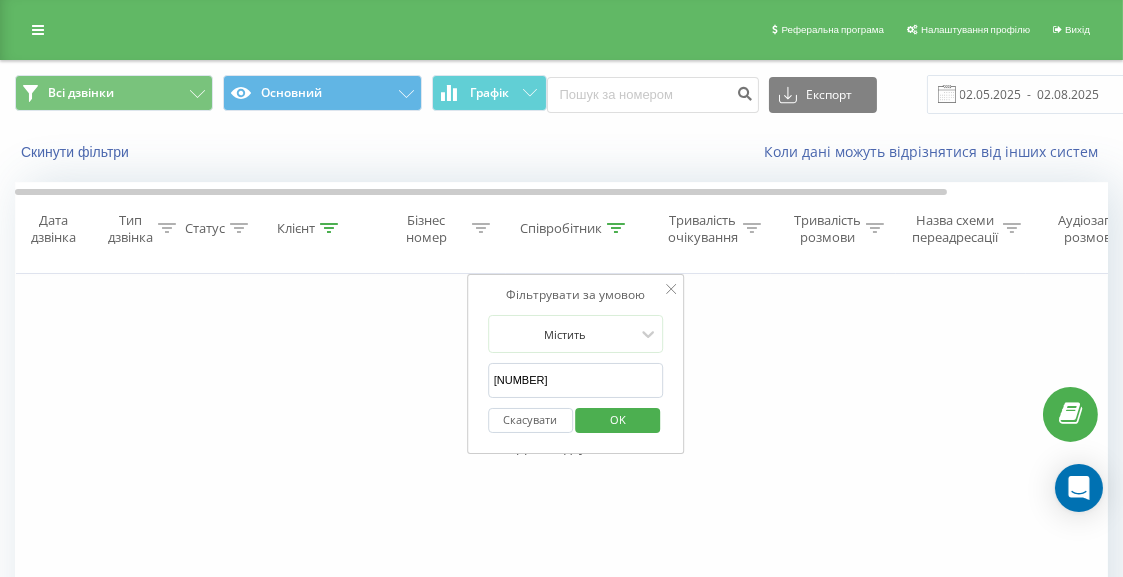 click at bounding box center (671, 290) 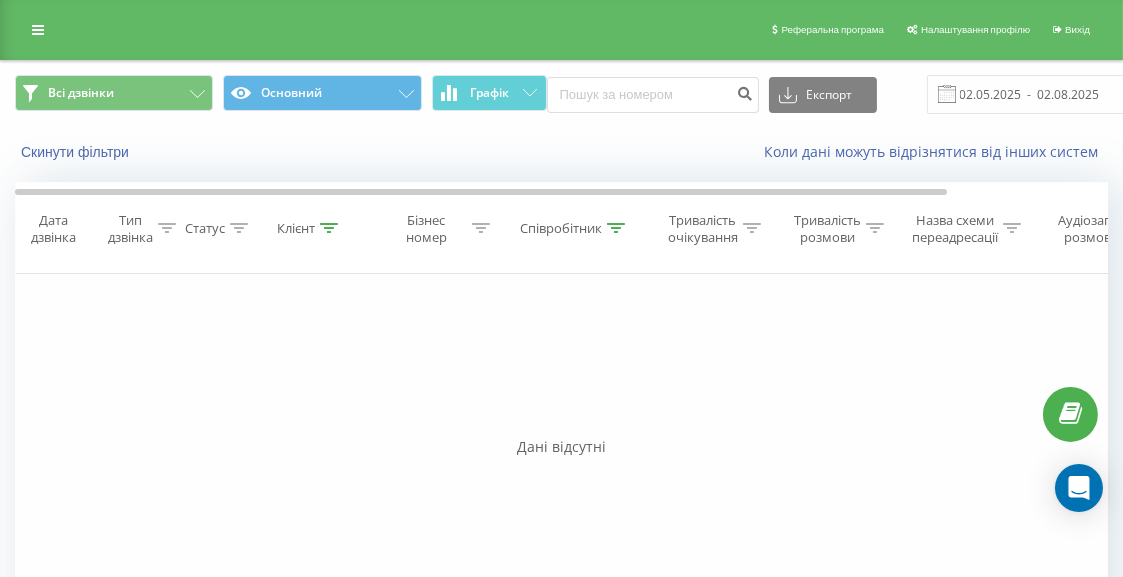 click on "Співробітник" at bounding box center (576, 228) 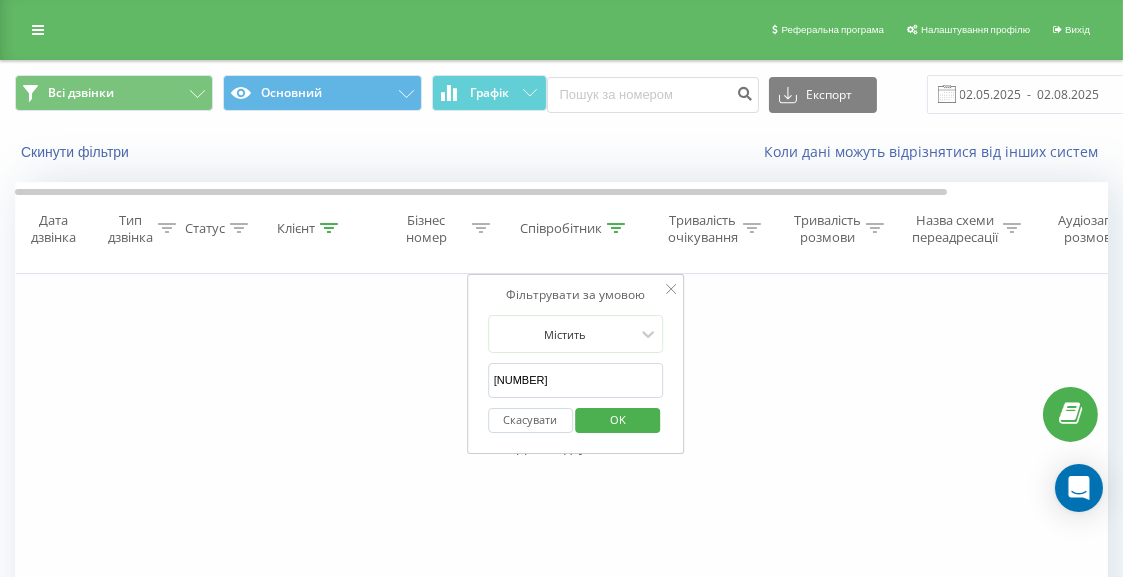 click on "Скасувати OK" at bounding box center [576, 420] 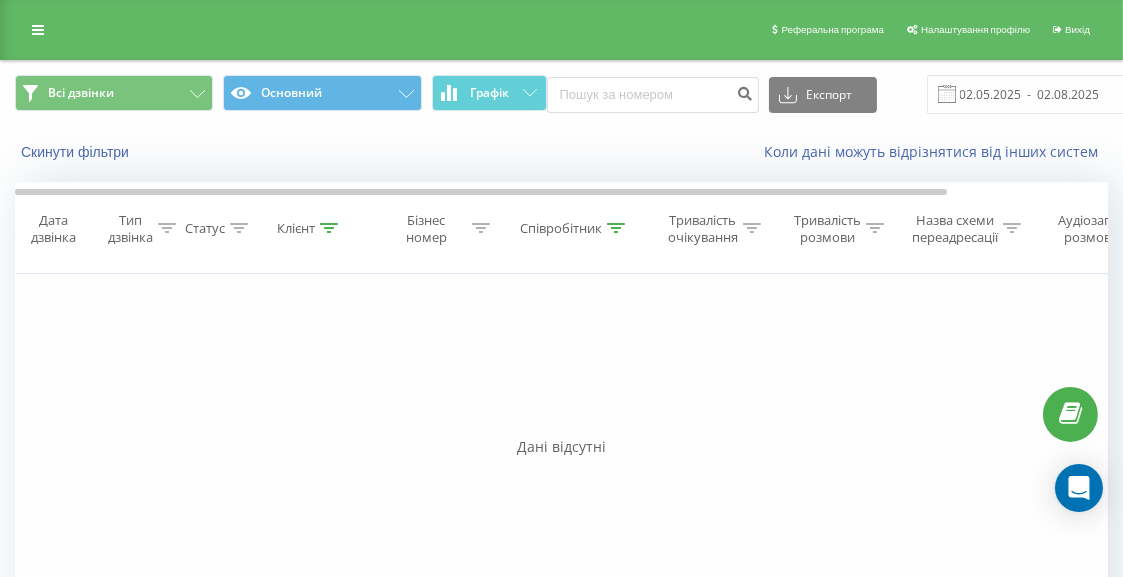click on "Дата дзвінка" at bounding box center [53, 229] 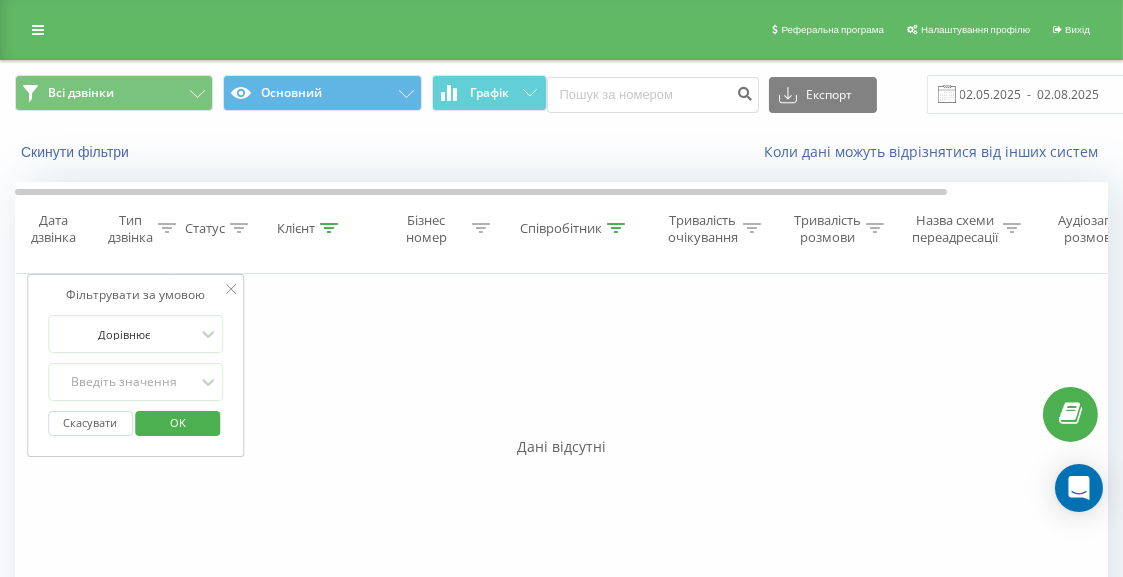 click on "Статус" at bounding box center (205, 228) 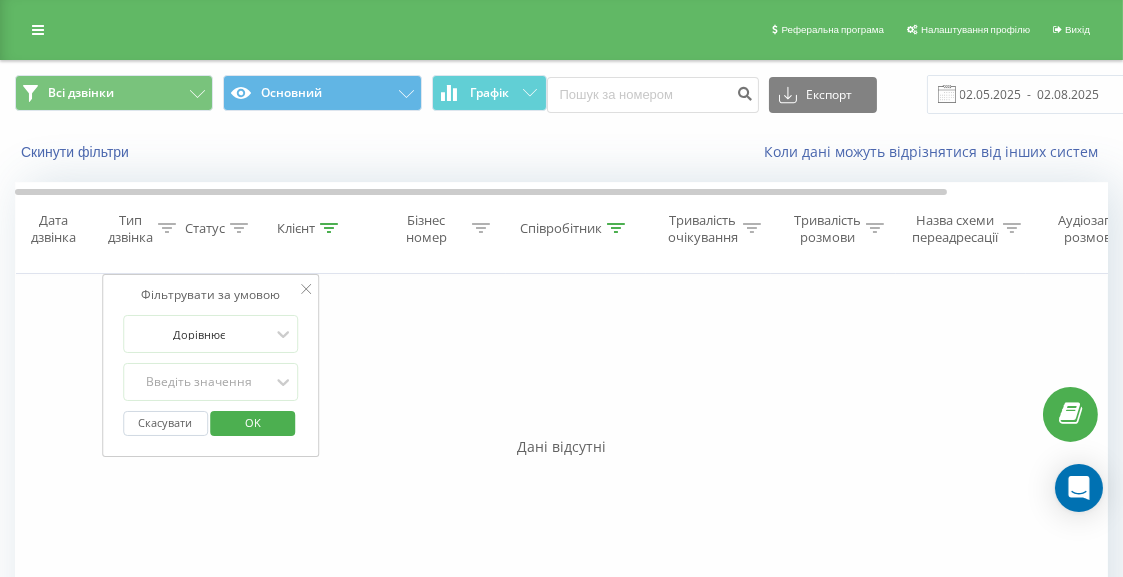 click on "Клієнт" at bounding box center [311, 228] 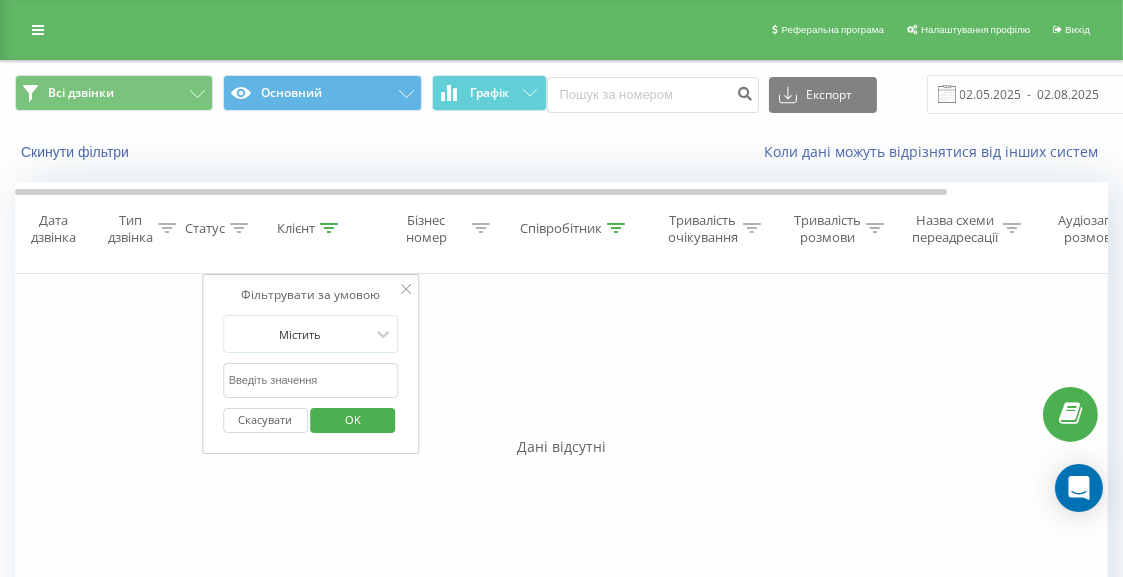 click on "Клієнт" at bounding box center [296, 228] 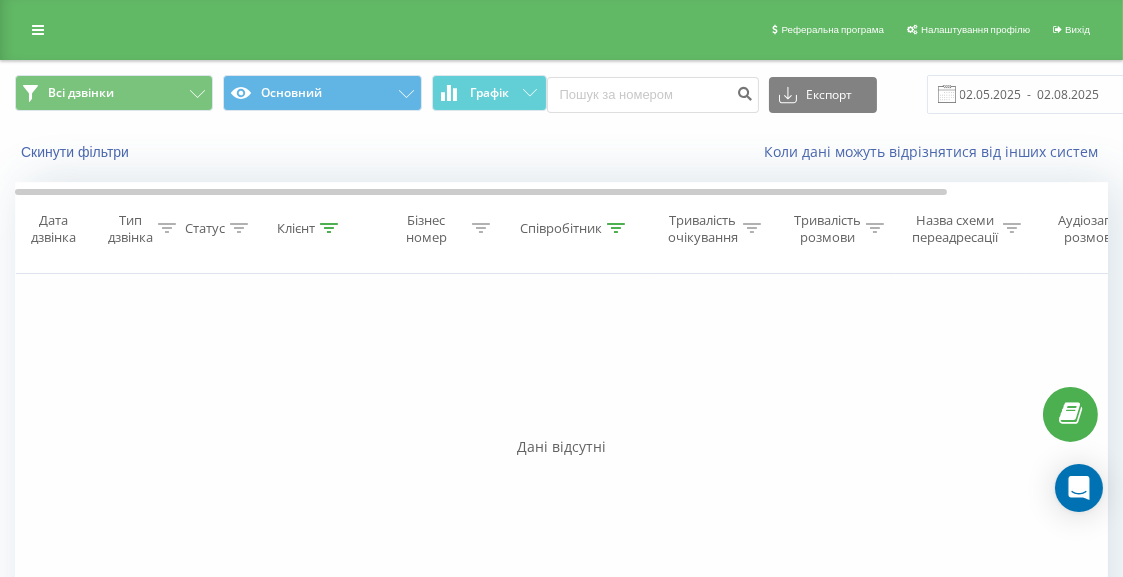 click on "Клієнт" at bounding box center (307, 228) 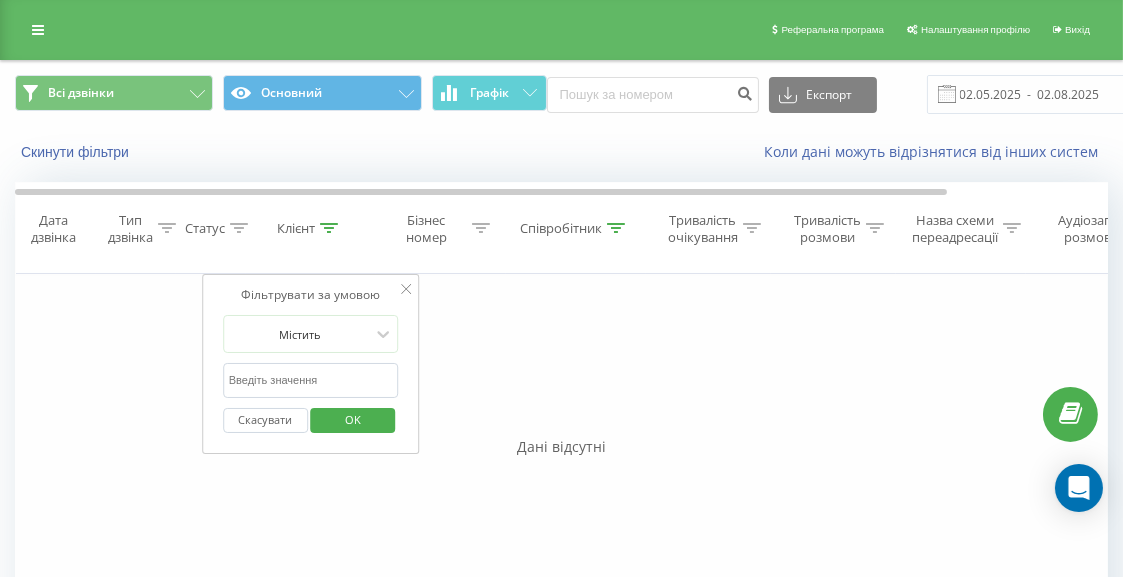 click on "Бізнес номер" at bounding box center [427, 229] 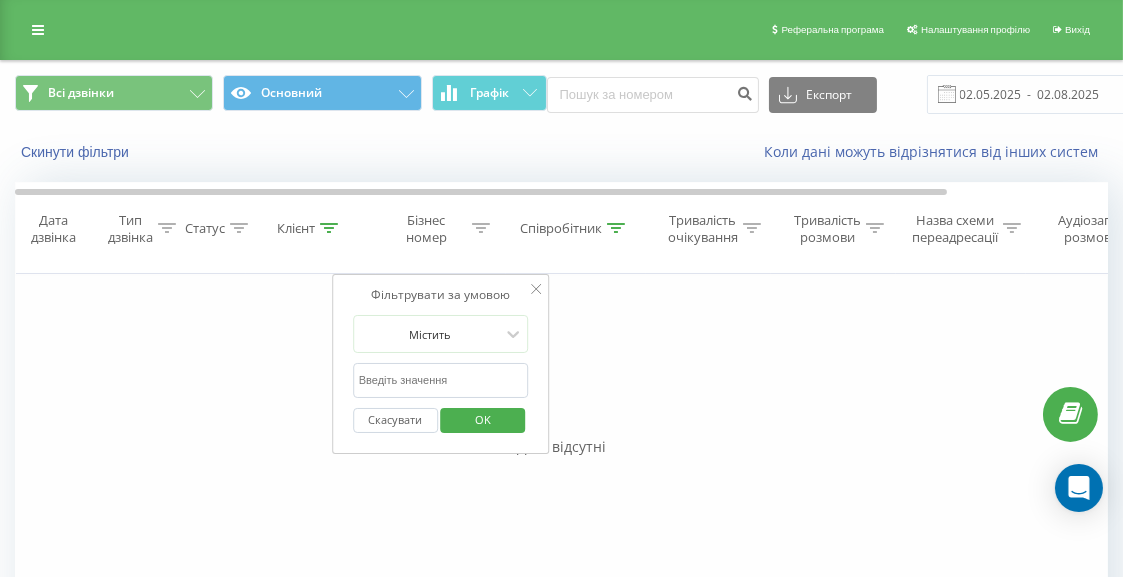 click on "Клієнт" at bounding box center [296, 228] 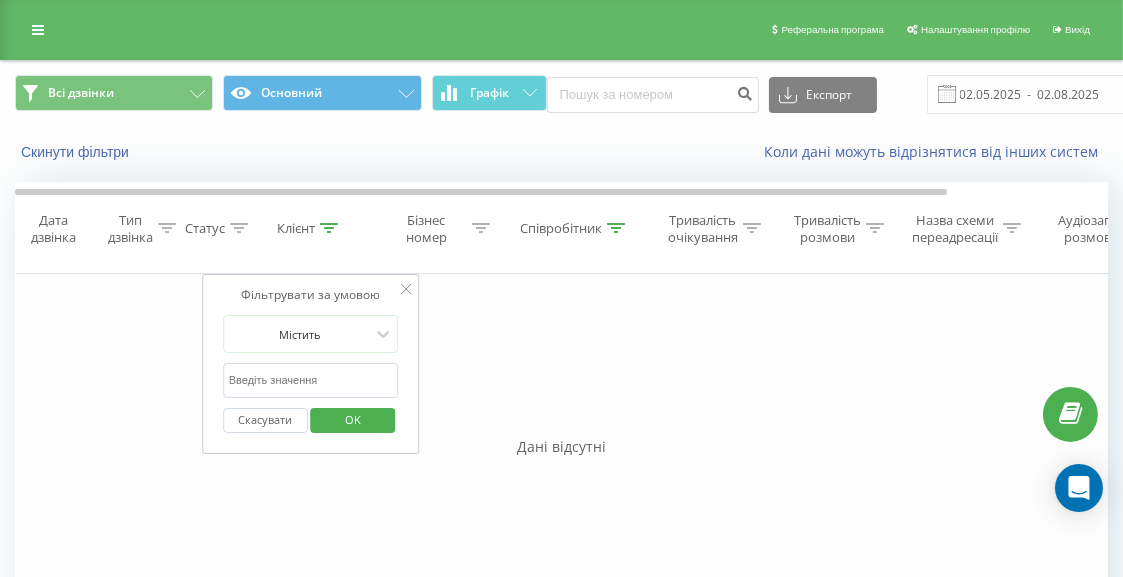 click at bounding box center (311, 380) 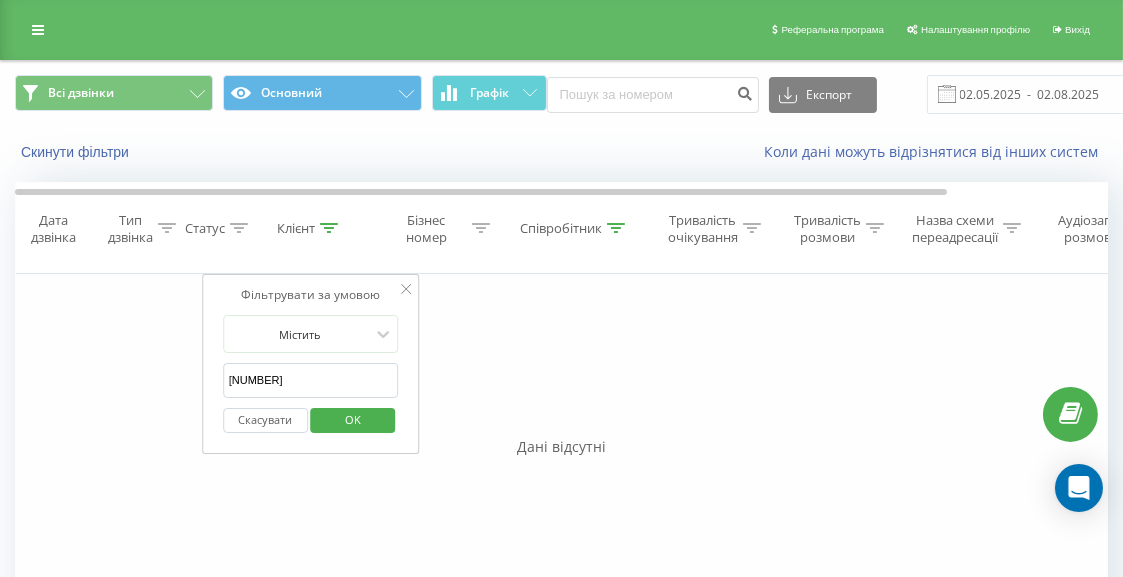 click on "OK" at bounding box center (353, 420) 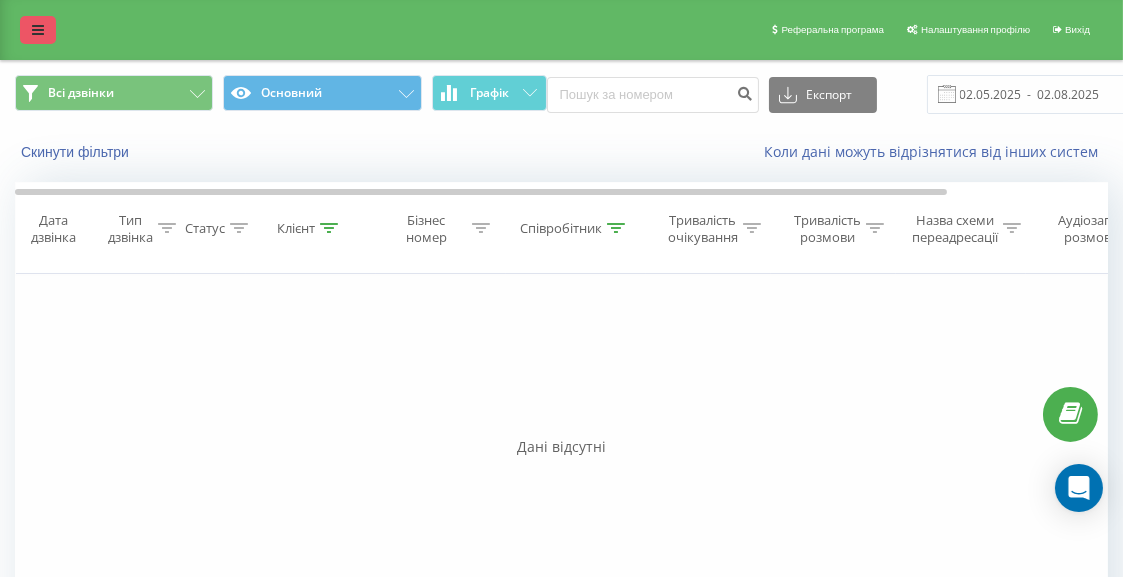 click at bounding box center [38, 30] 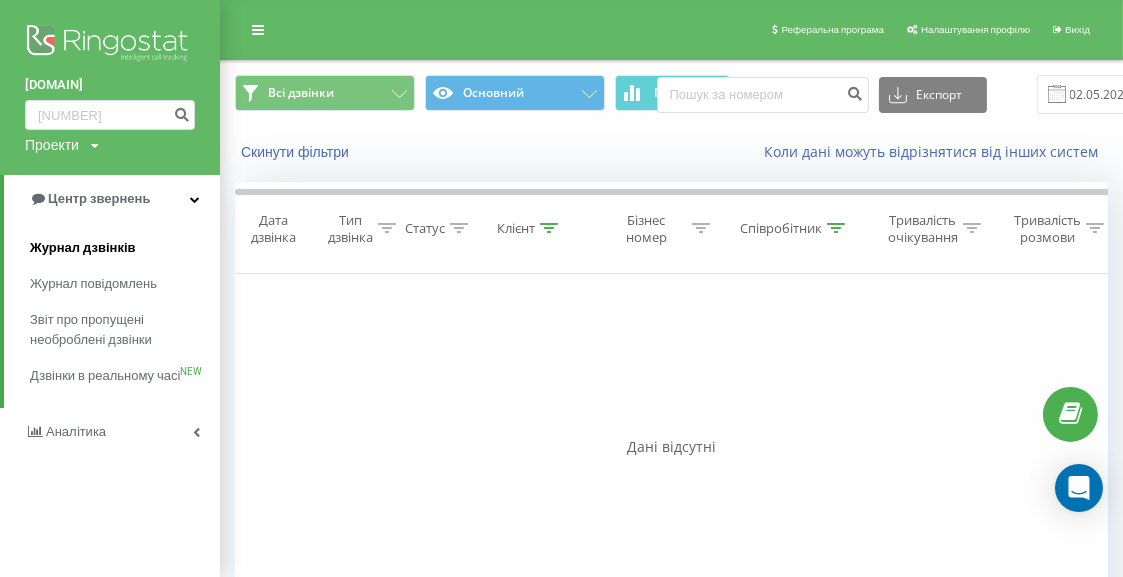 click on "Журнал дзвінків" at bounding box center (83, 248) 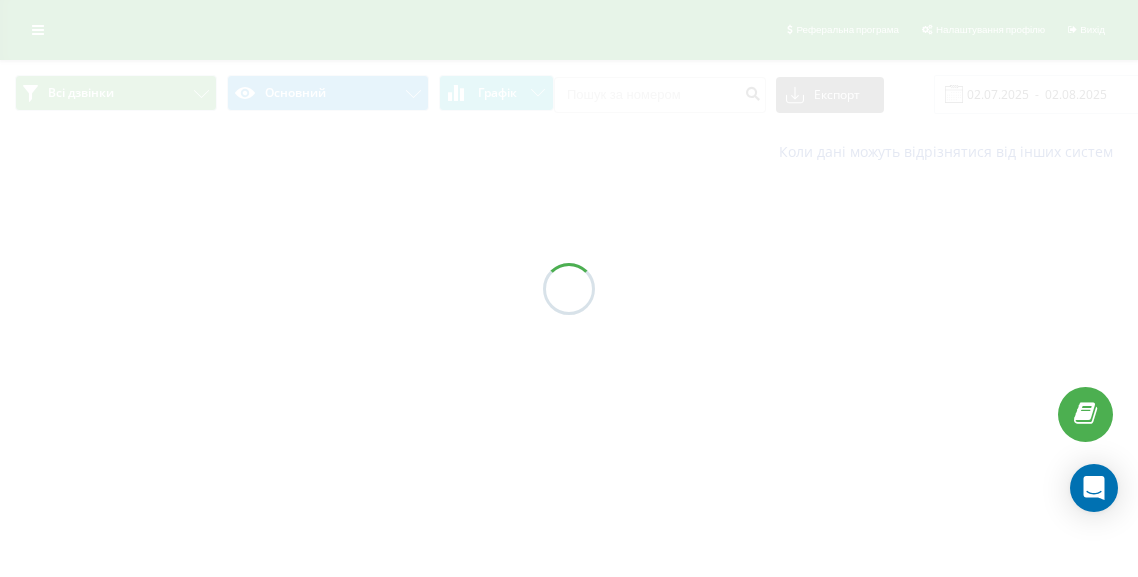 scroll, scrollTop: 0, scrollLeft: 0, axis: both 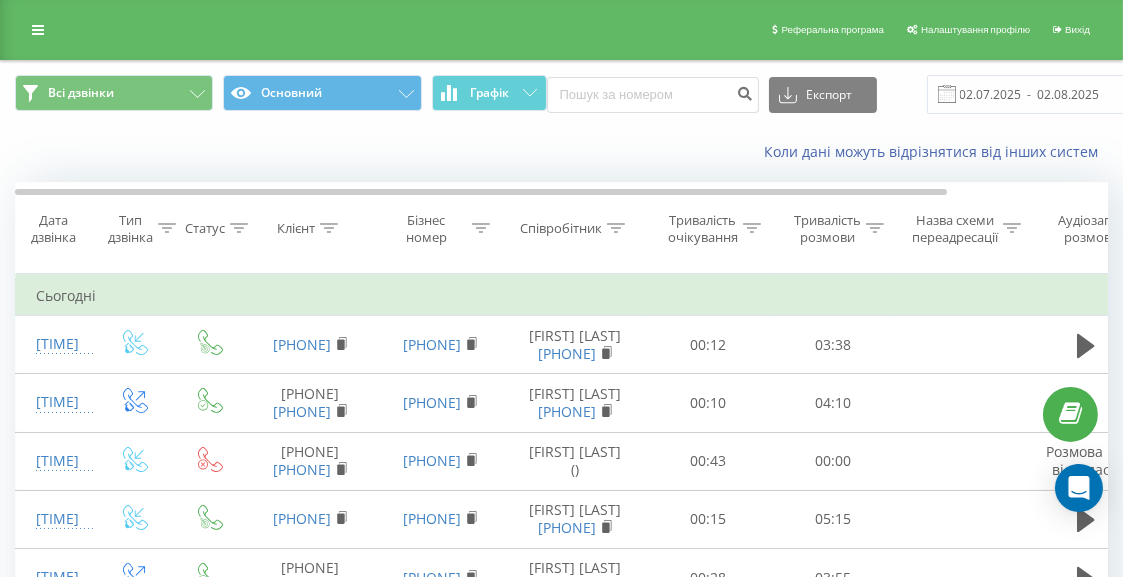 click on "Співробітник" at bounding box center (576, 228) 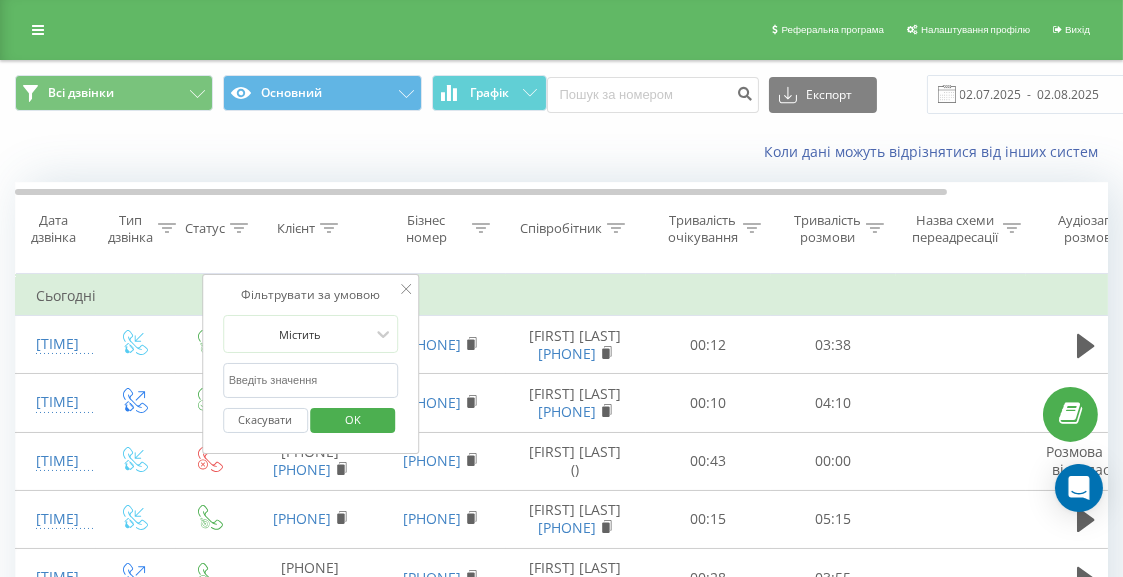 click on "Бізнес номер" at bounding box center [427, 229] 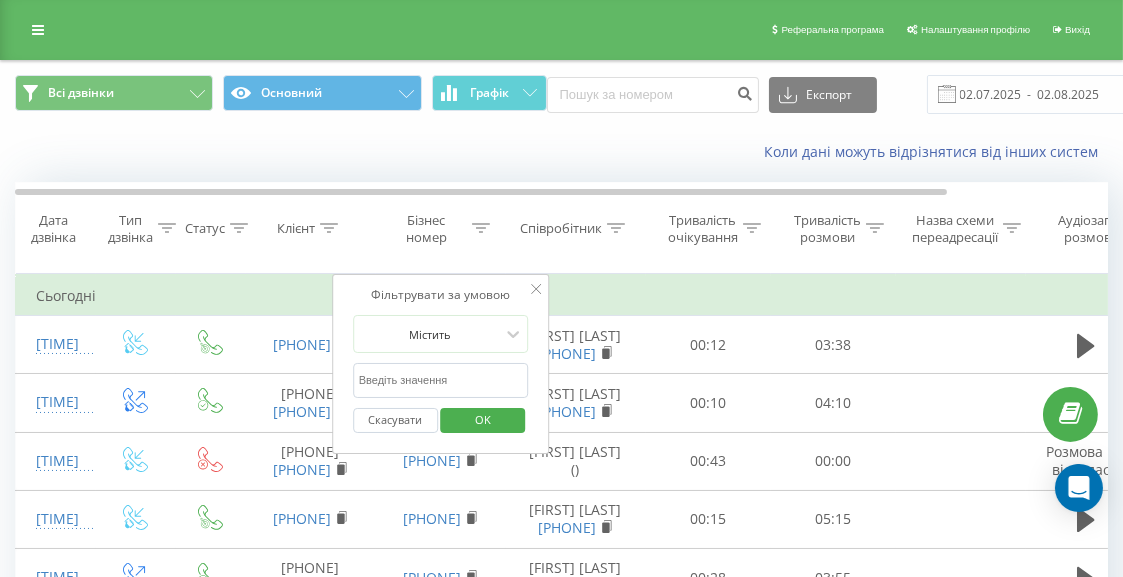 click on "Співробітник" at bounding box center (576, 228) 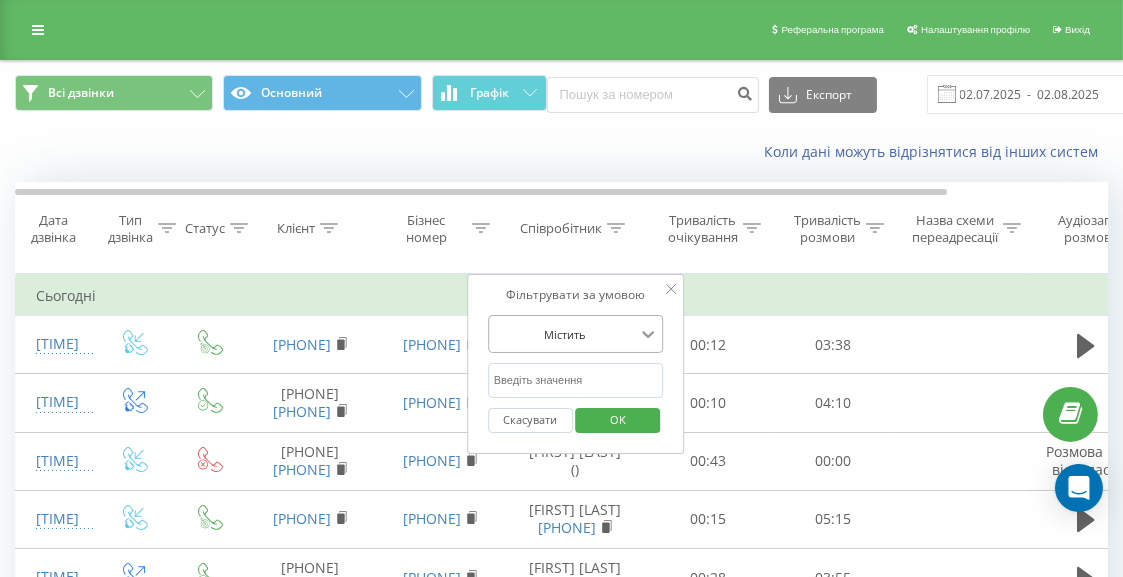 click 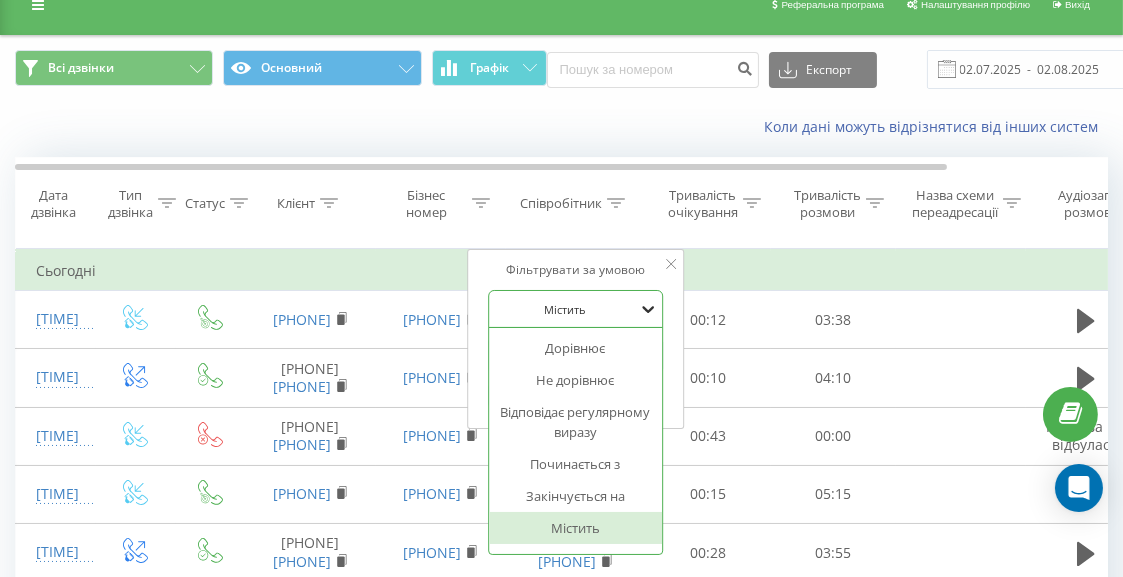 scroll, scrollTop: 28, scrollLeft: 0, axis: vertical 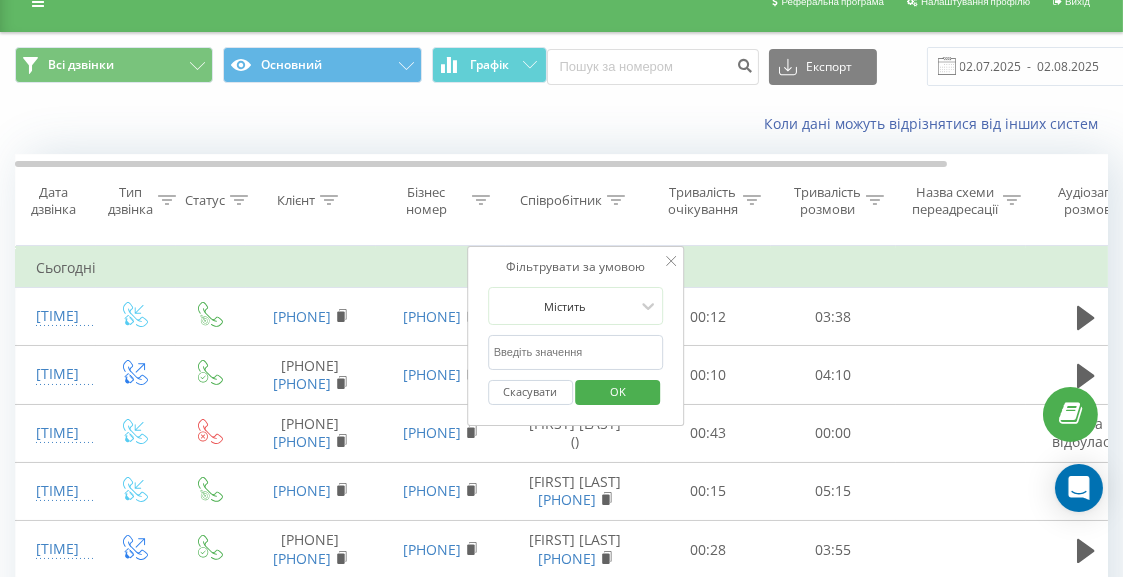 click on "Фільтрувати за умовою Містить Скасувати OK" at bounding box center [576, 336] 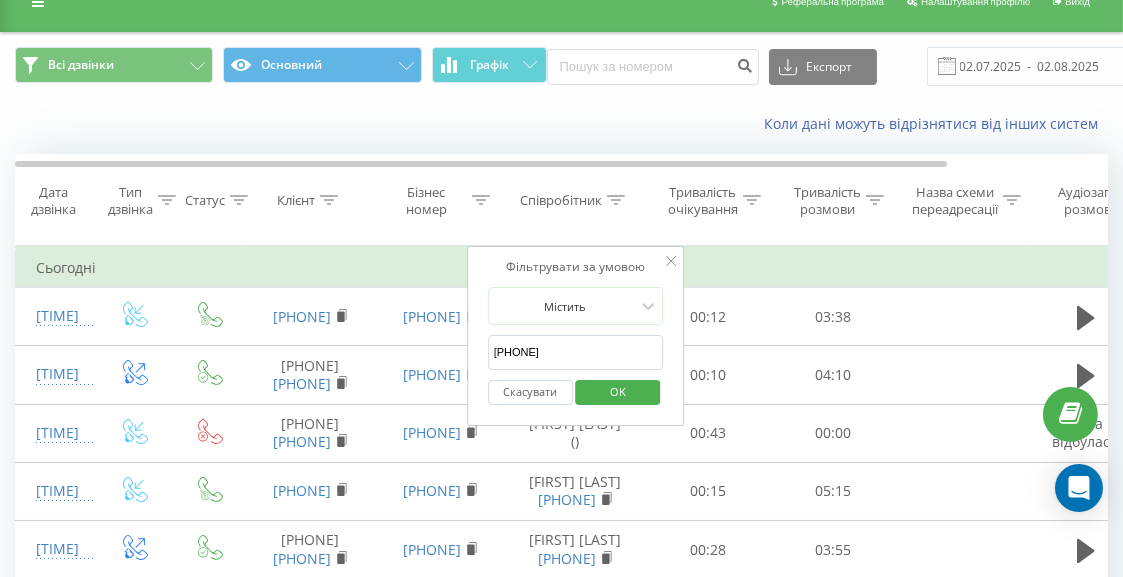 click on "OK" at bounding box center [618, 391] 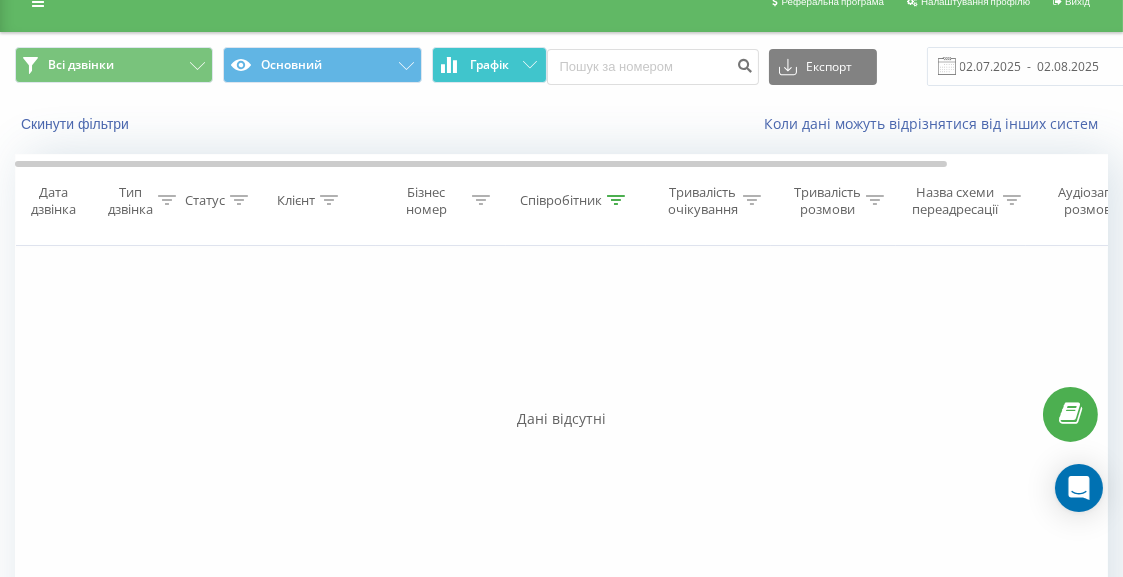 click on "Графік" at bounding box center [489, 65] 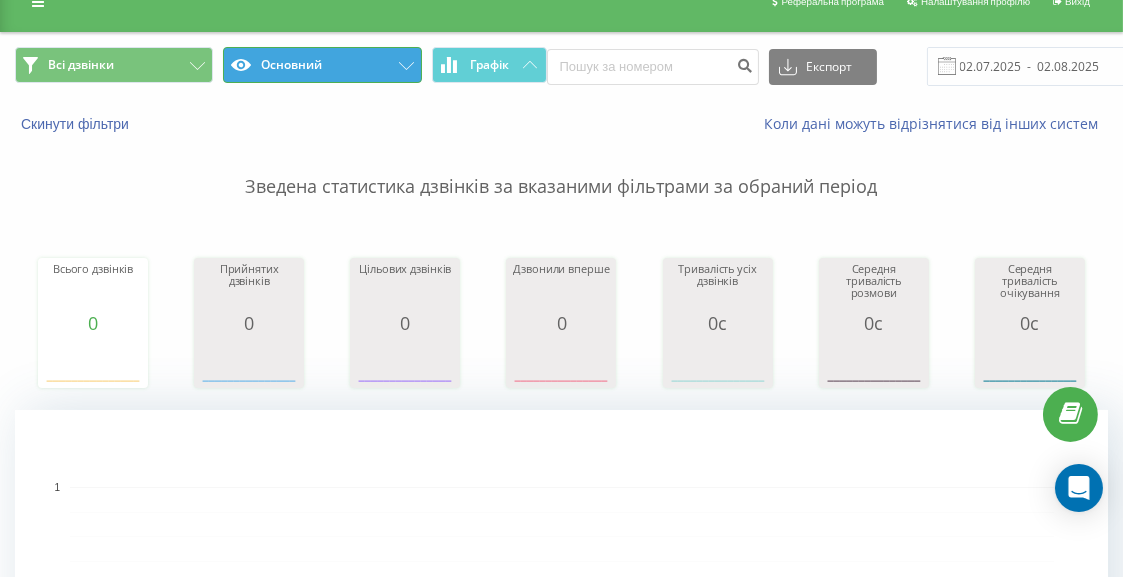 click on "Основний" at bounding box center [322, 65] 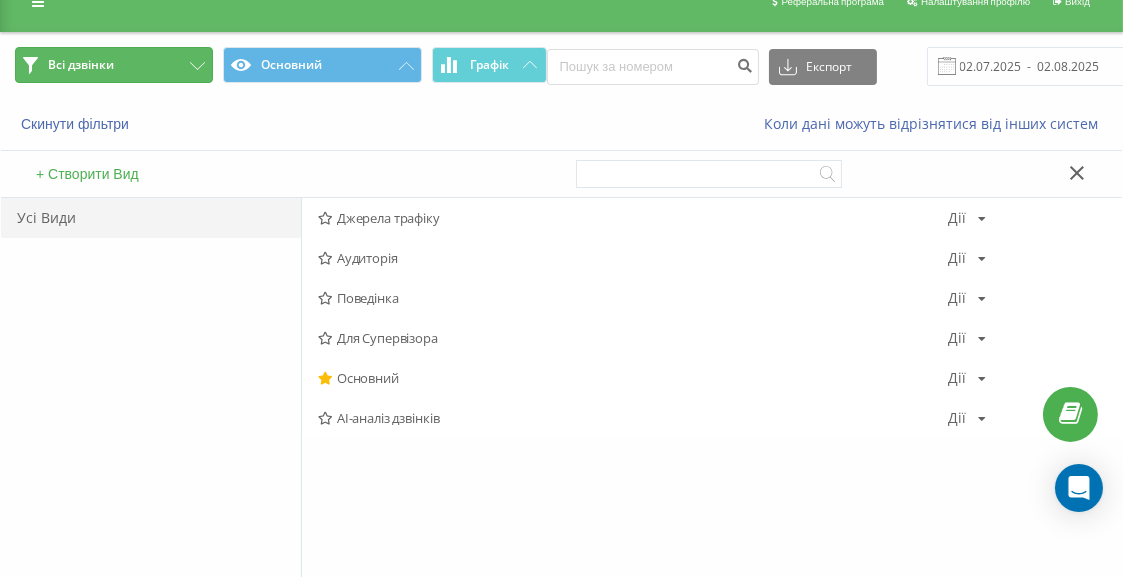 click on "Всі дзвінки" at bounding box center (81, 65) 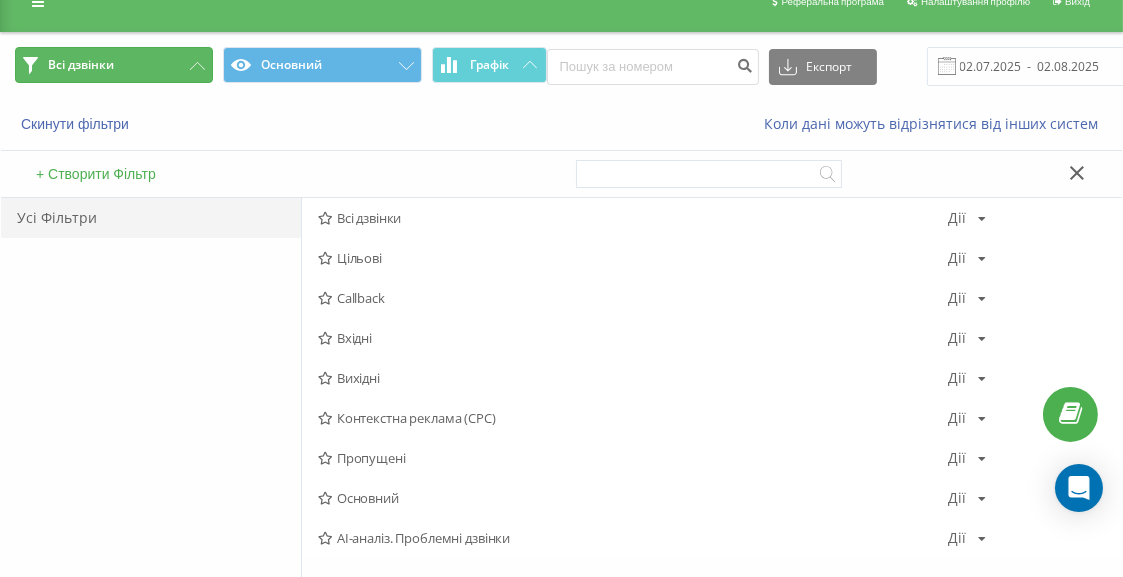 click on "Всі дзвінки" at bounding box center [114, 65] 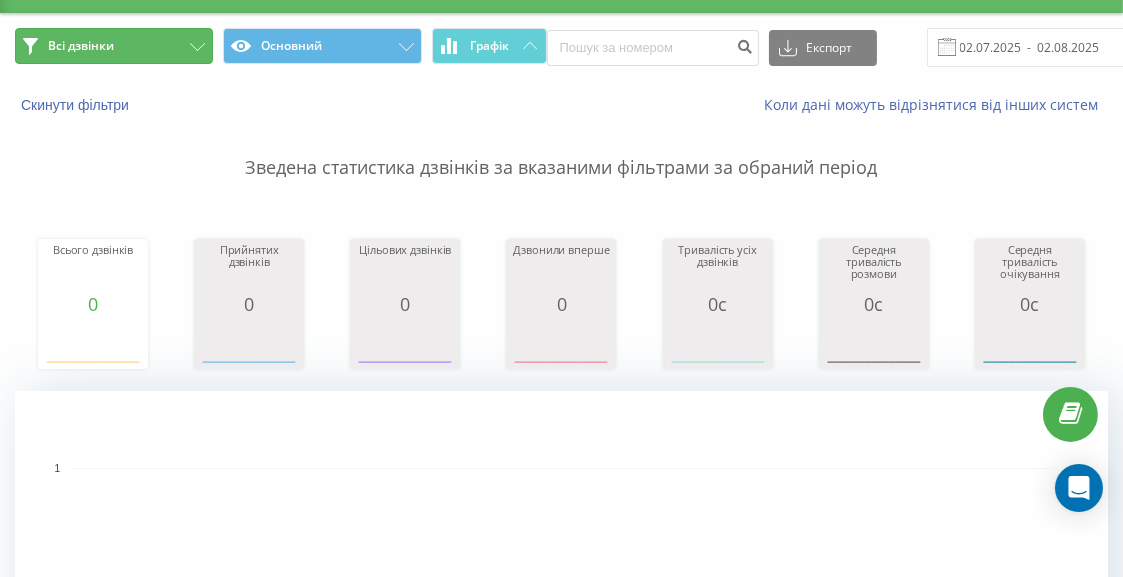 scroll, scrollTop: 28, scrollLeft: 0, axis: vertical 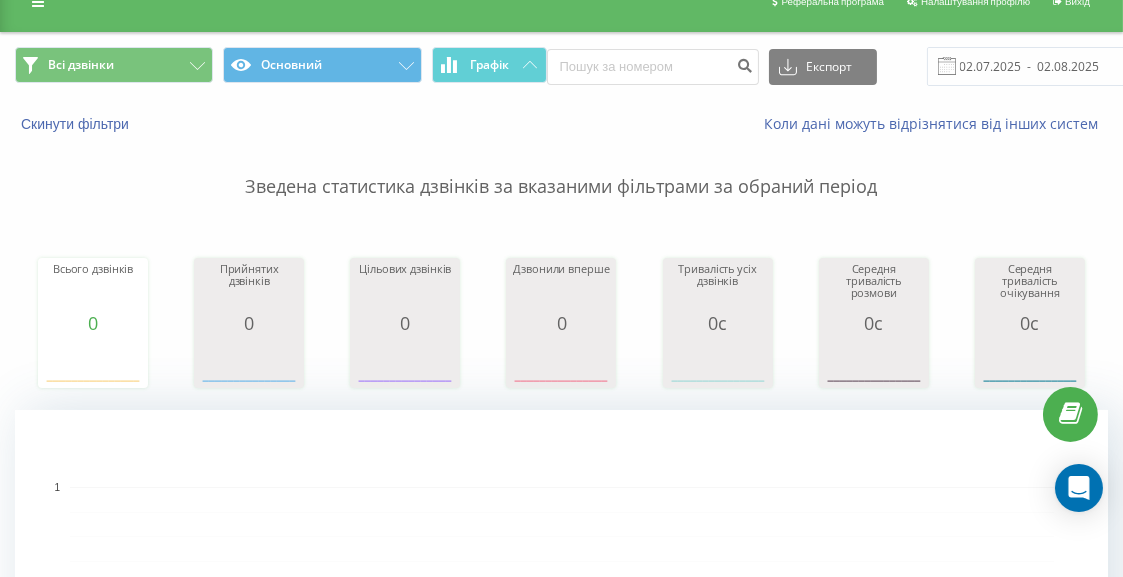 click at bounding box center [947, 66] 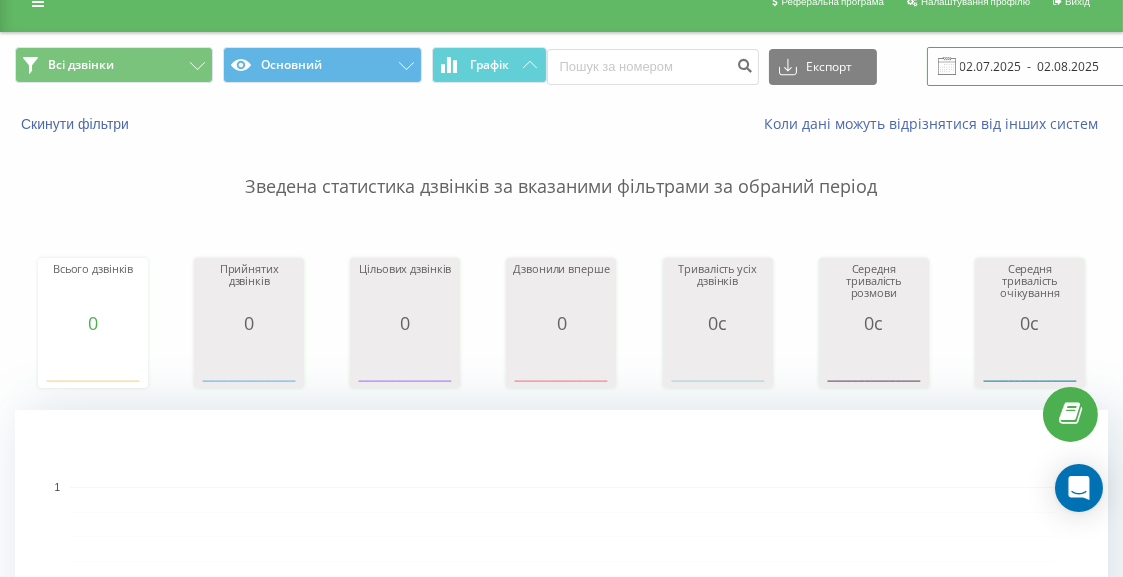 click on "02.07.2025  -  02.08.2025" at bounding box center [1048, 66] 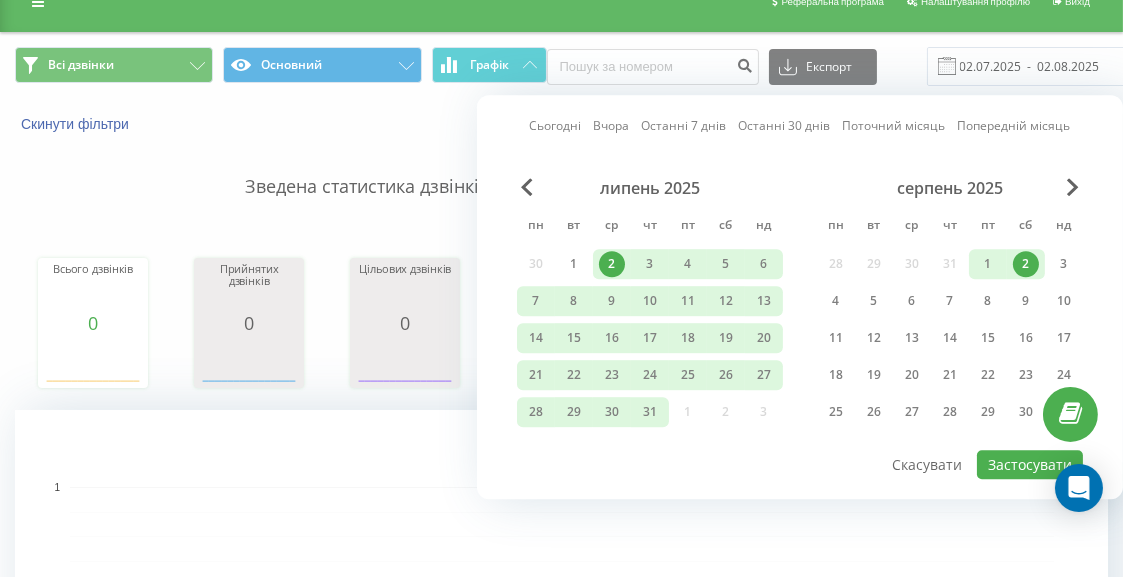 click on "Скинути фільтри" at bounding box center (211, 124) 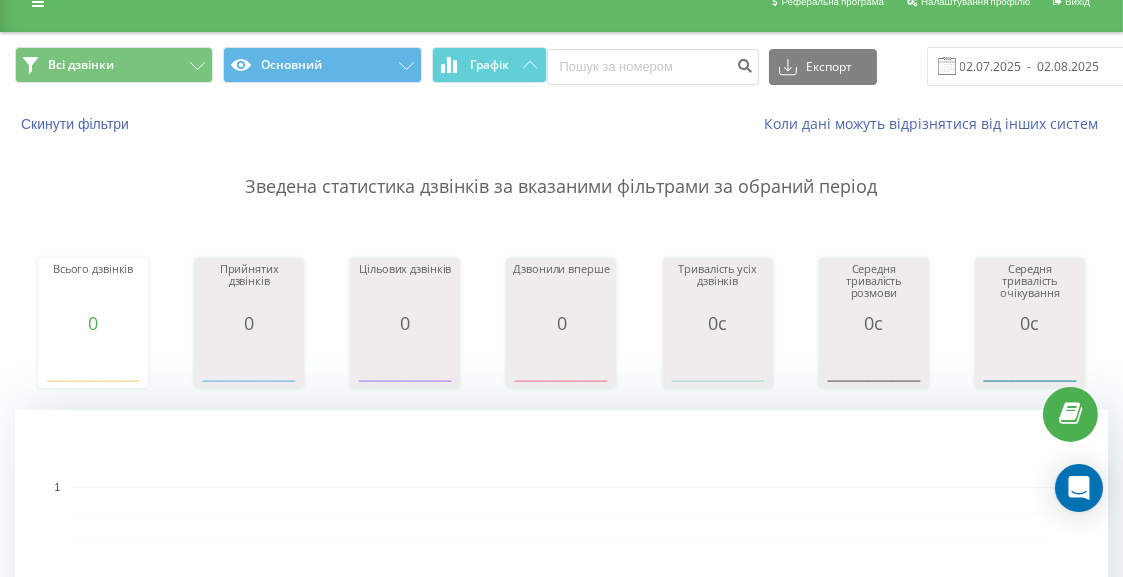 scroll, scrollTop: 0, scrollLeft: 0, axis: both 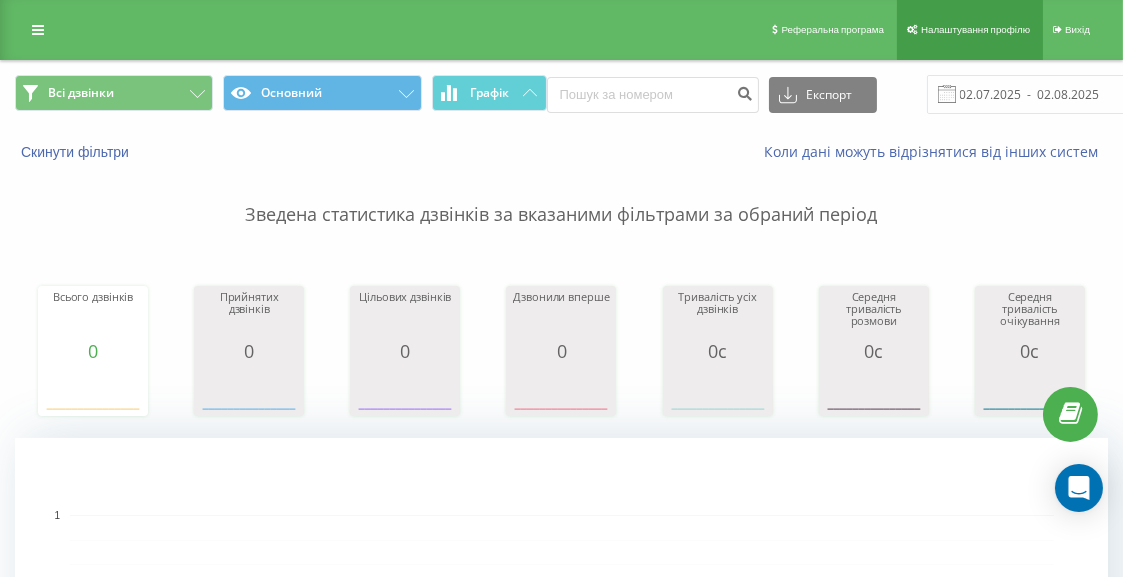 click on "Налаштування профілю" at bounding box center (975, 29) 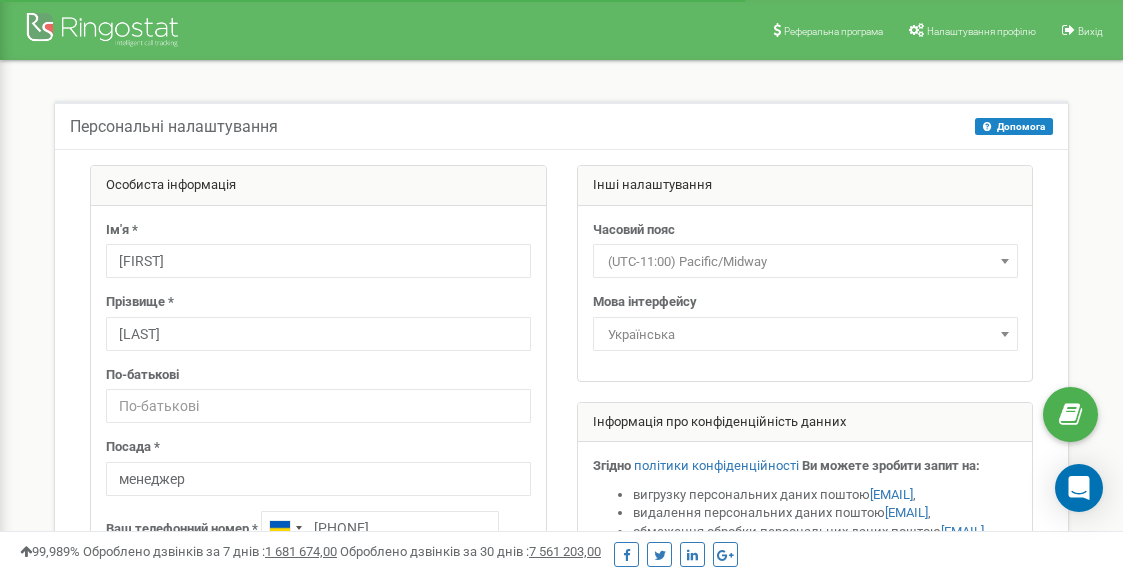 scroll, scrollTop: 0, scrollLeft: 0, axis: both 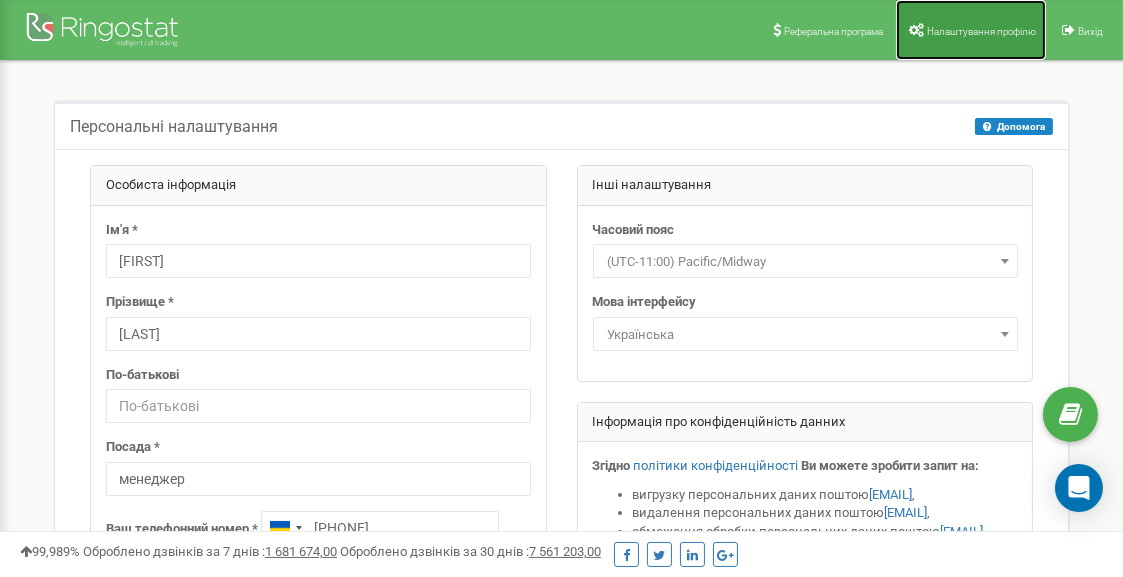 click on "Налаштування профілю" at bounding box center (971, 30) 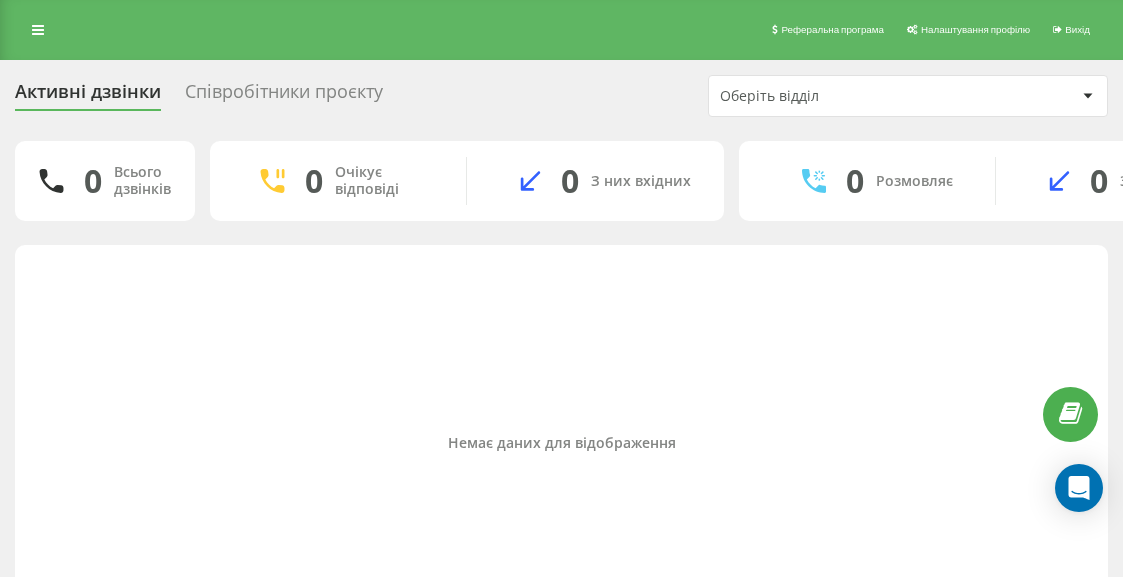 scroll, scrollTop: 0, scrollLeft: 0, axis: both 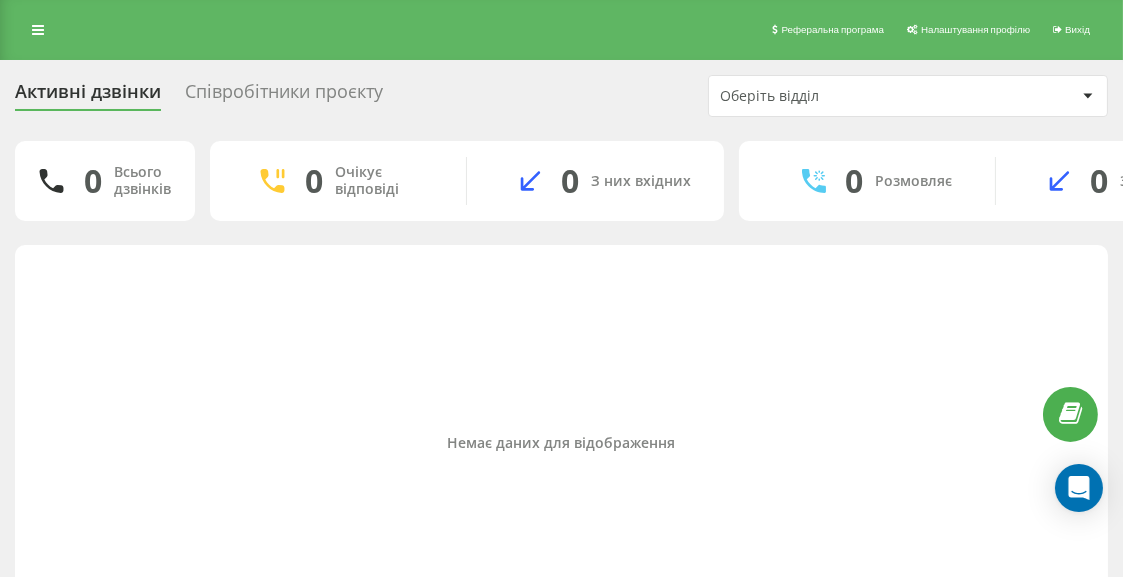 click at bounding box center (1087, 96) 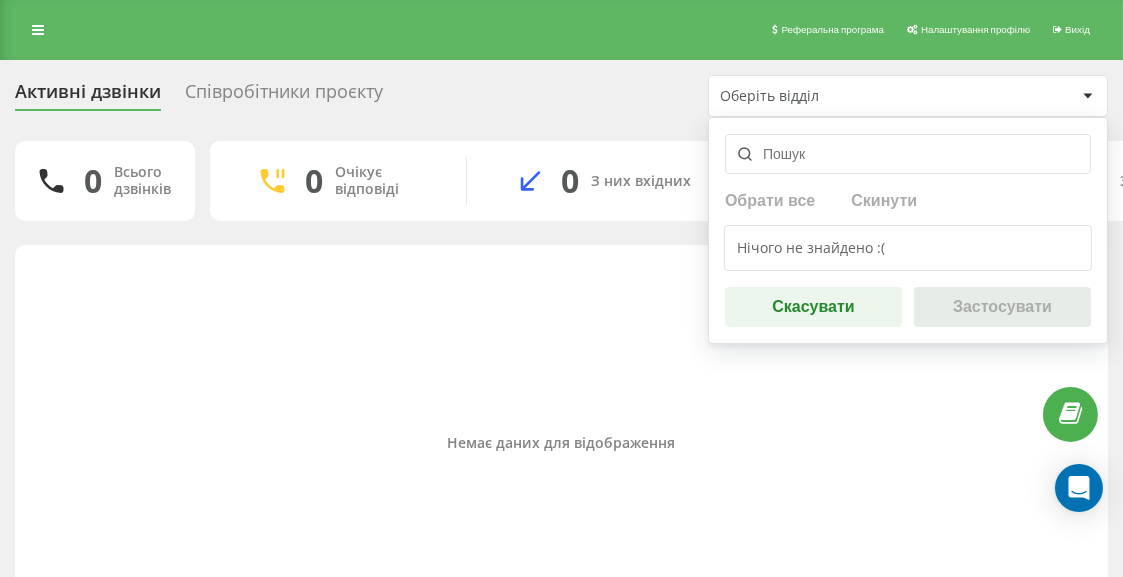 click at bounding box center (908, 154) 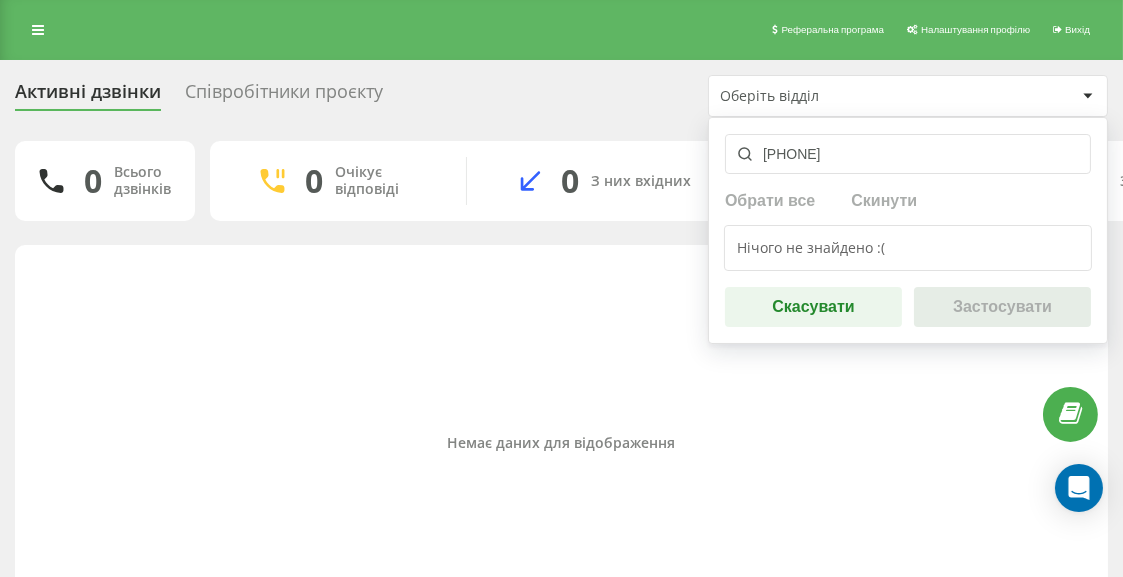 type on "0734495958" 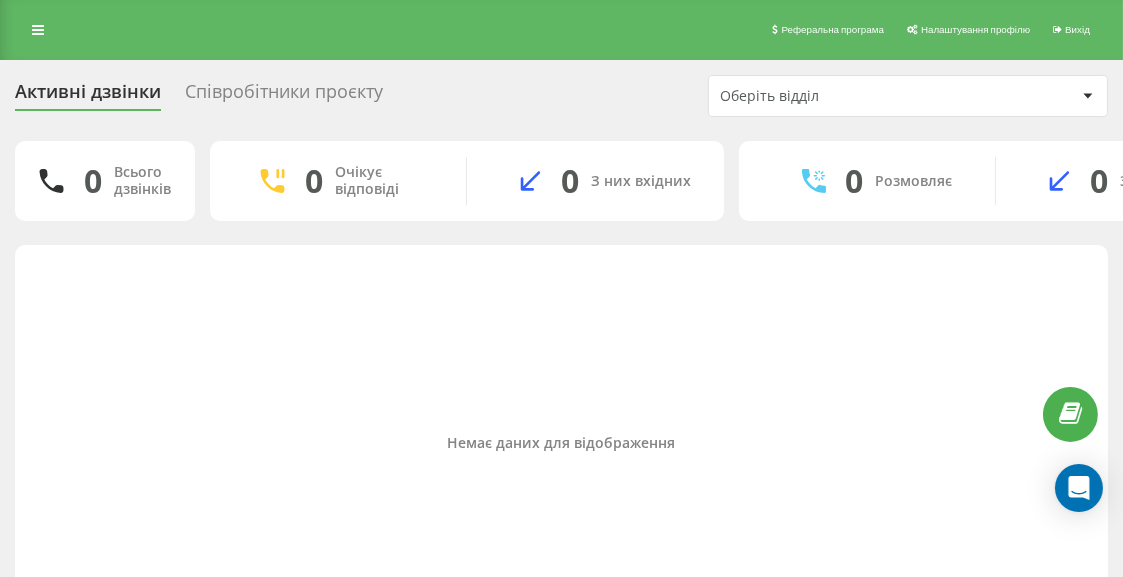 click on "Оберіть відділ" at bounding box center (908, 96) 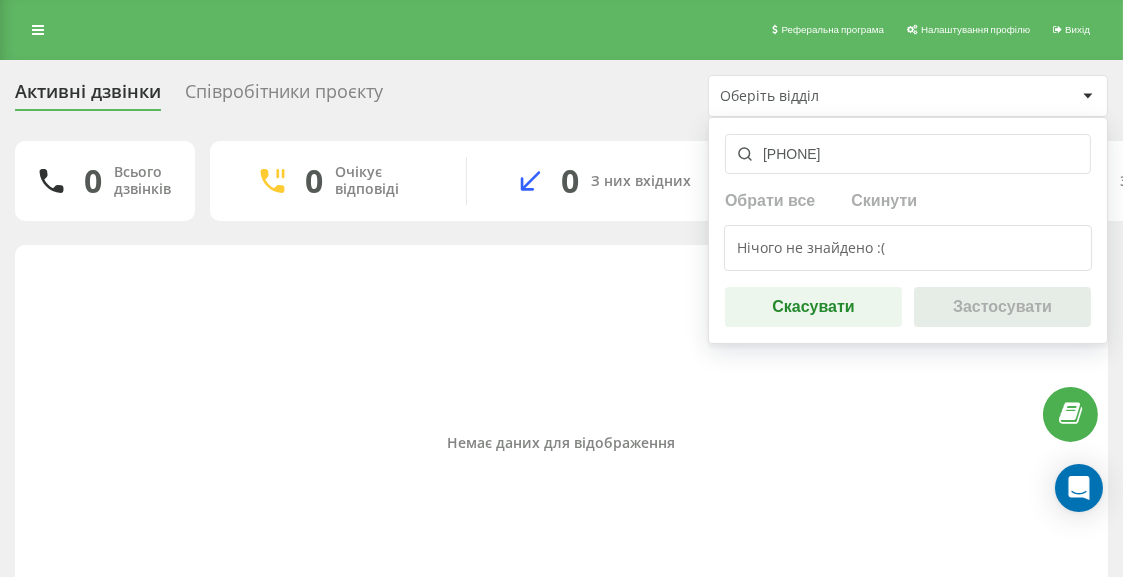 click on "Активні дзвінки Співробітники проєкту" at bounding box center (211, 96) 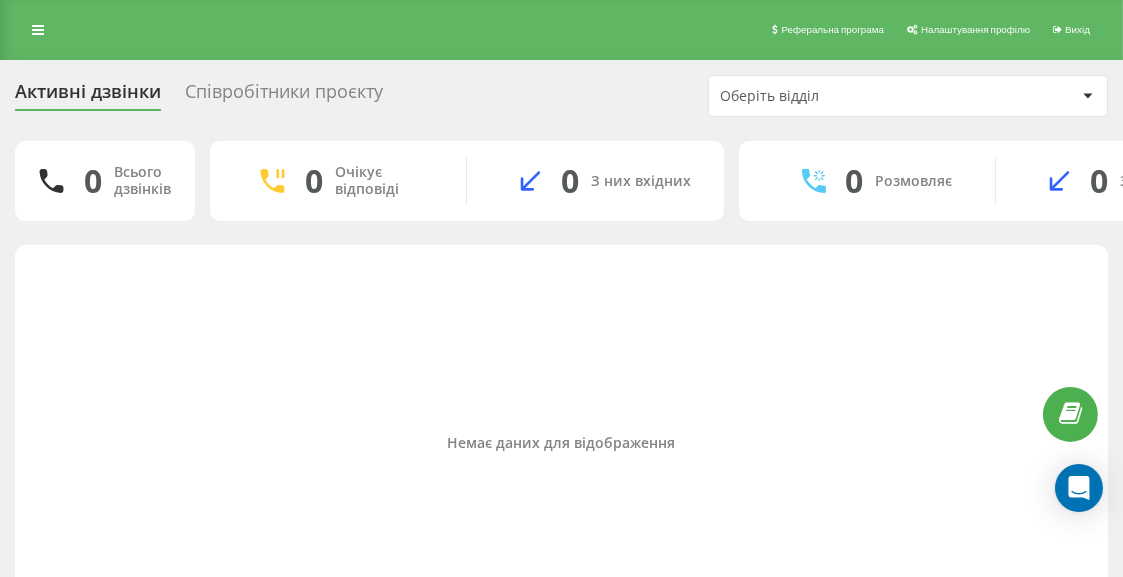 click on "Співробітники проєкту" at bounding box center (284, 96) 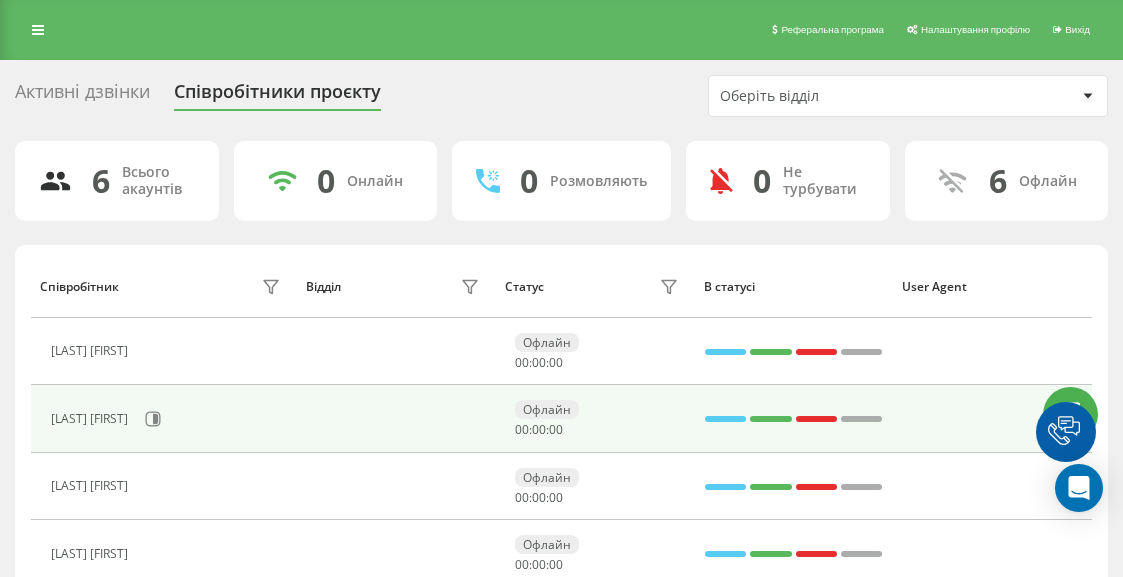 scroll, scrollTop: 0, scrollLeft: 0, axis: both 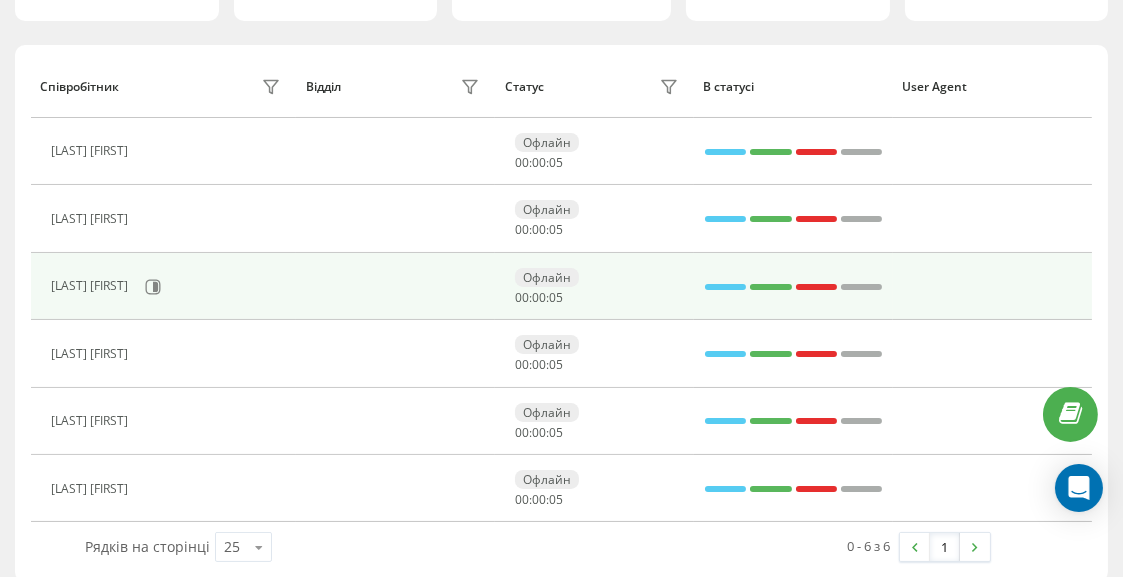 click on "[LAST] [FIRST]" at bounding box center [92, 286] 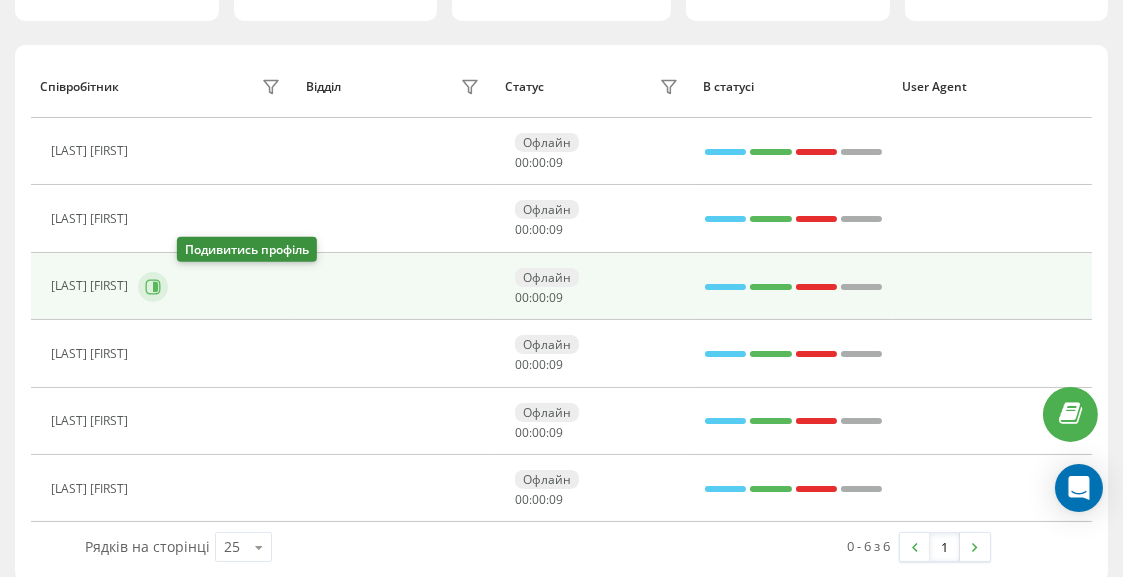 click 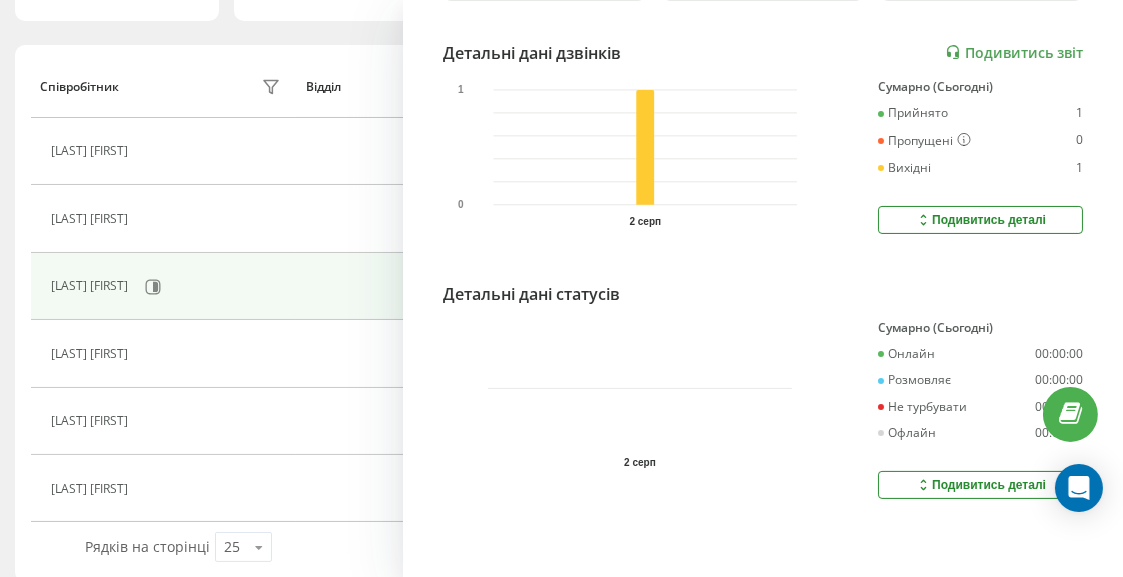 scroll, scrollTop: 524, scrollLeft: 0, axis: vertical 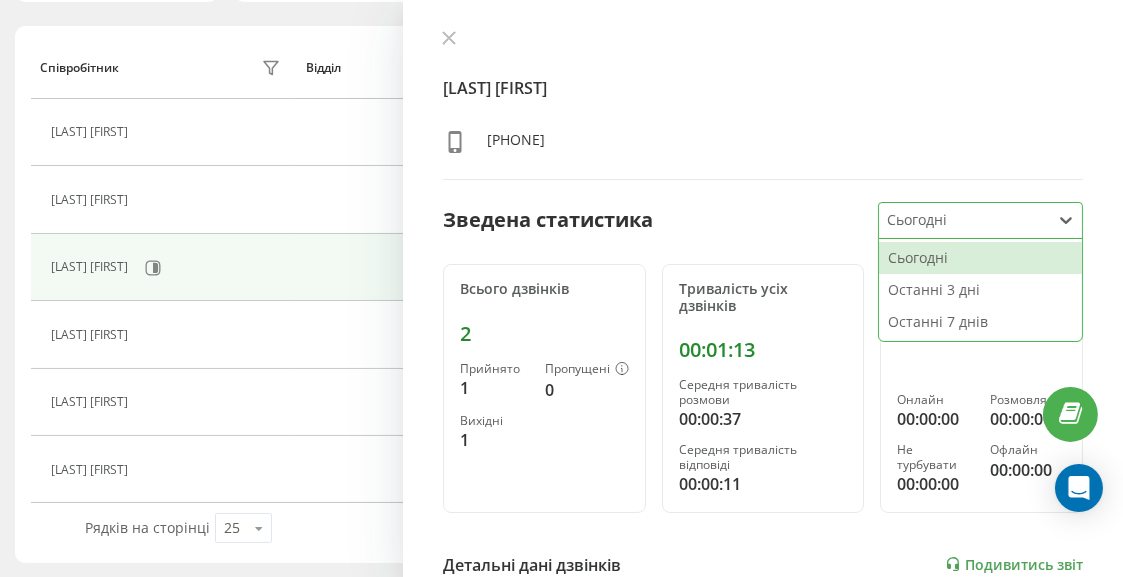 click at bounding box center [965, 220] 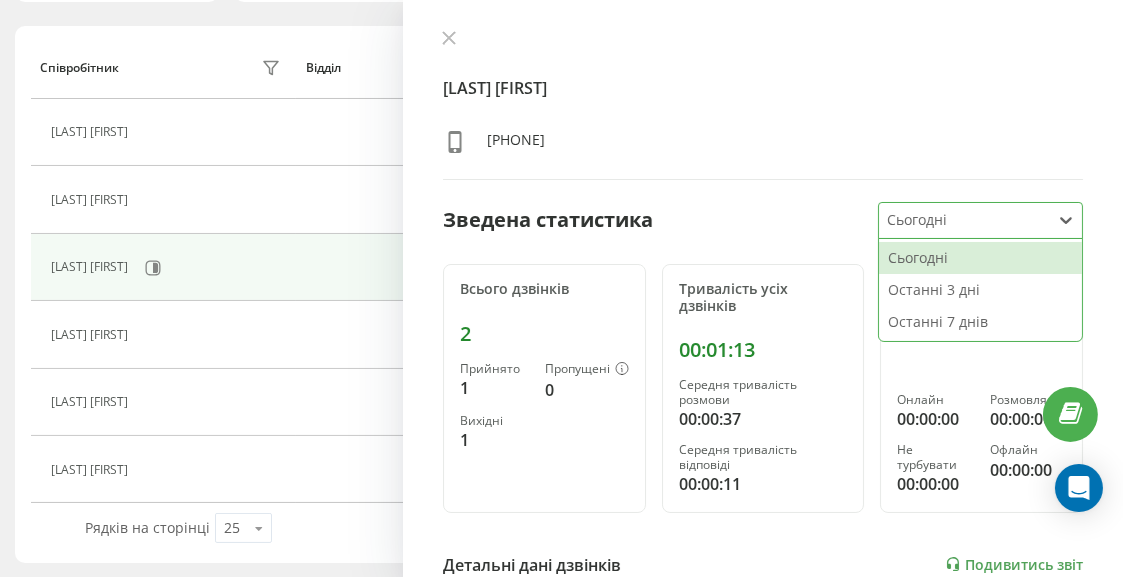 click on "Сьогодні" at bounding box center [980, 258] 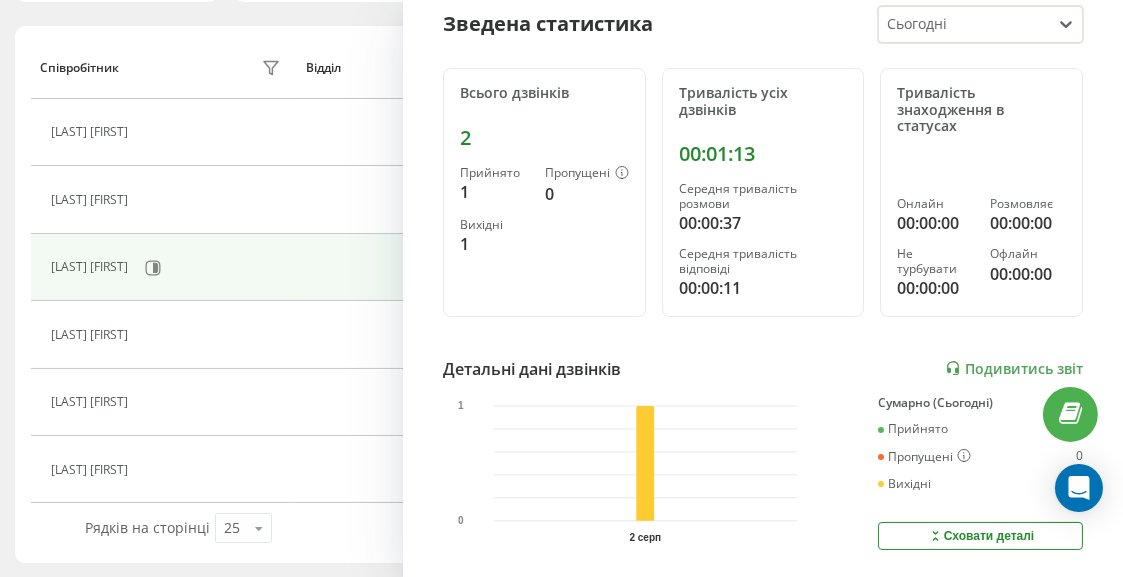 scroll, scrollTop: 0, scrollLeft: 0, axis: both 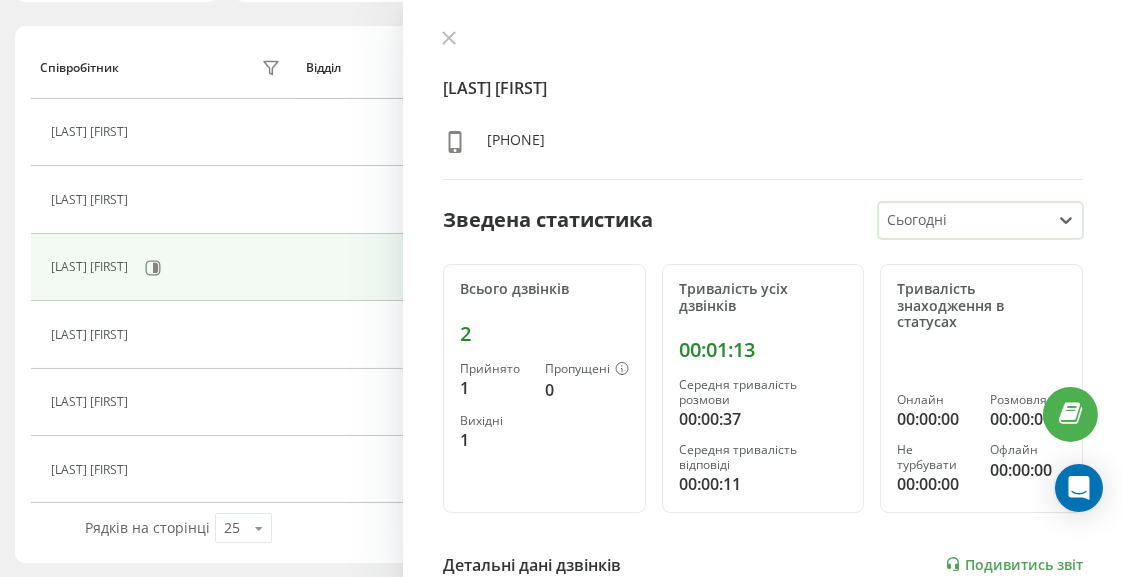 click on "Кондратьєв Кирило" at bounding box center (763, 88) 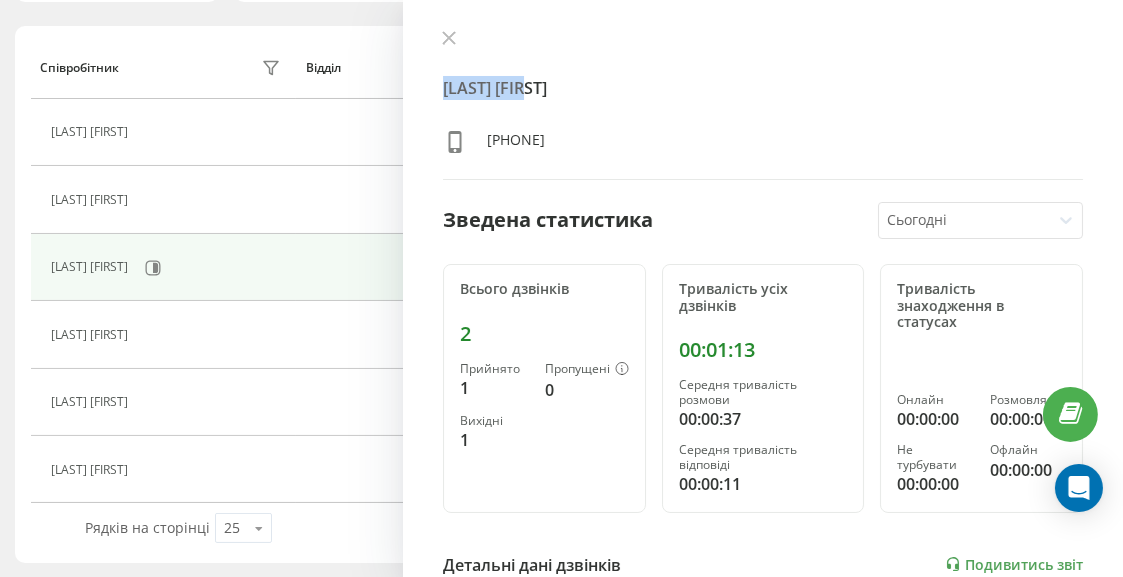 click on "Кондратьєв Кирило" at bounding box center (763, 88) 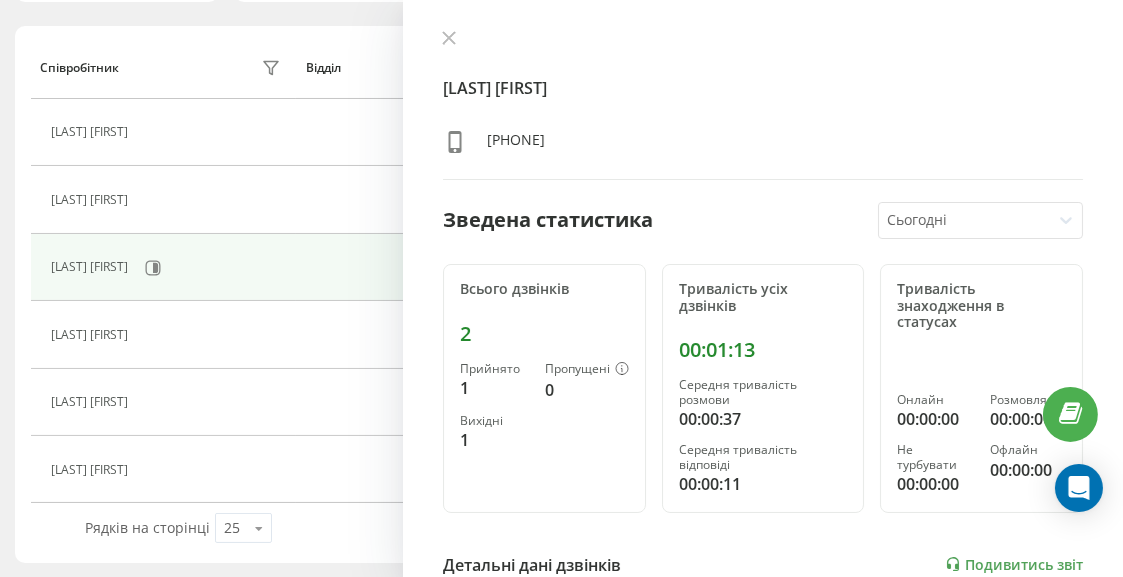 click on "Кондратьєв Кирило" at bounding box center (763, 88) 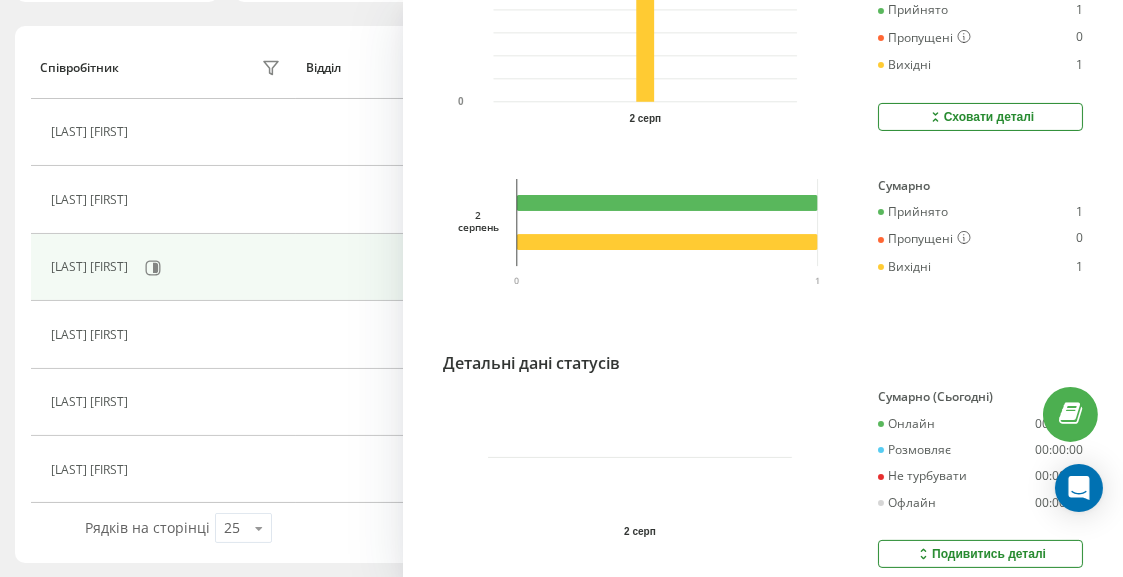 scroll, scrollTop: 696, scrollLeft: 0, axis: vertical 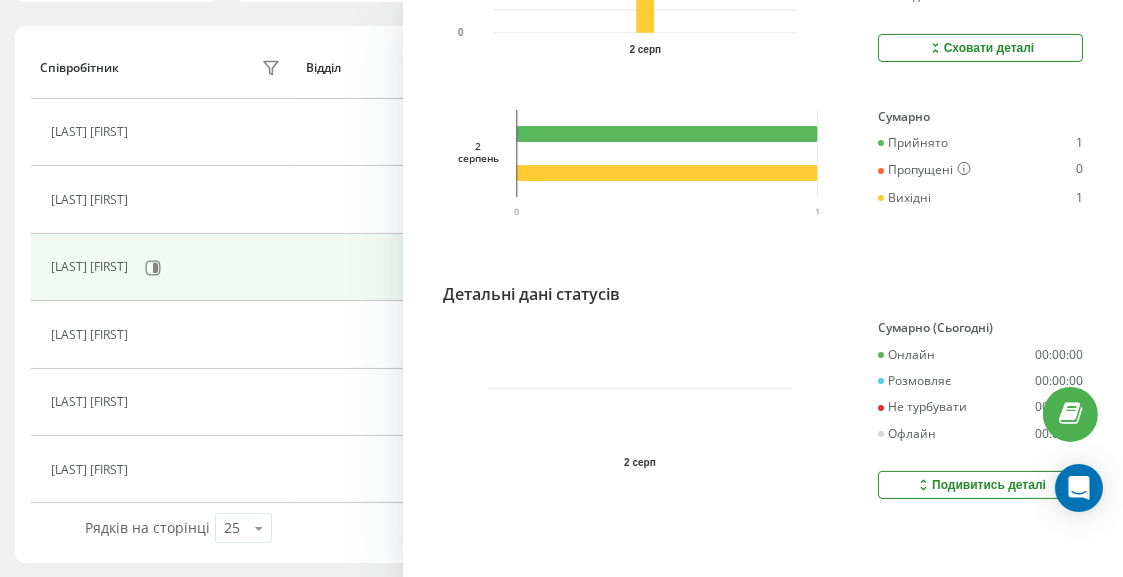 click on "Кондратьєв Кирило" at bounding box center [92, 267] 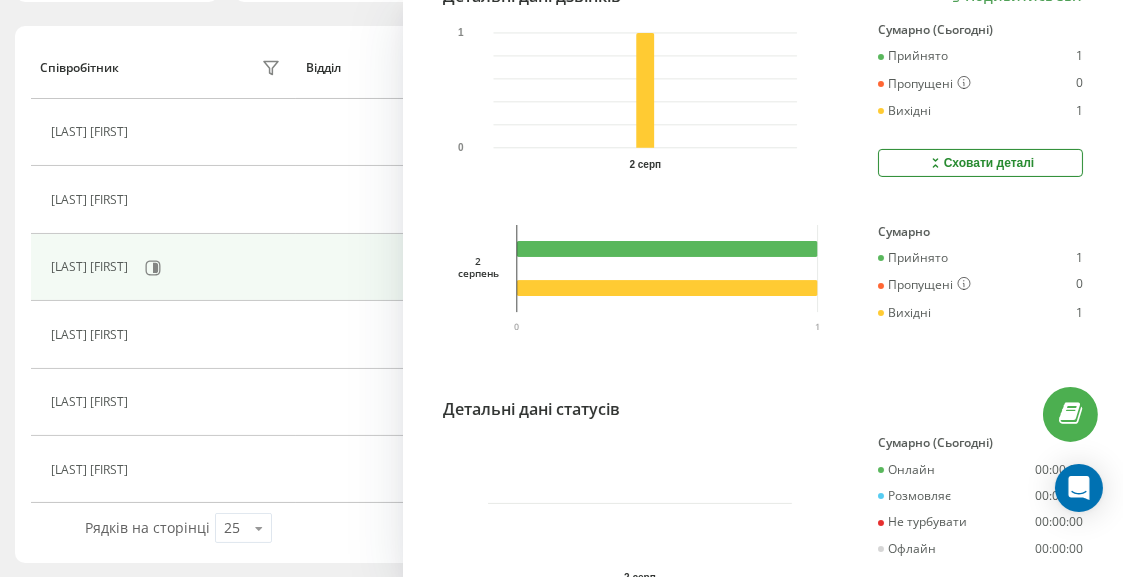 scroll, scrollTop: 496, scrollLeft: 0, axis: vertical 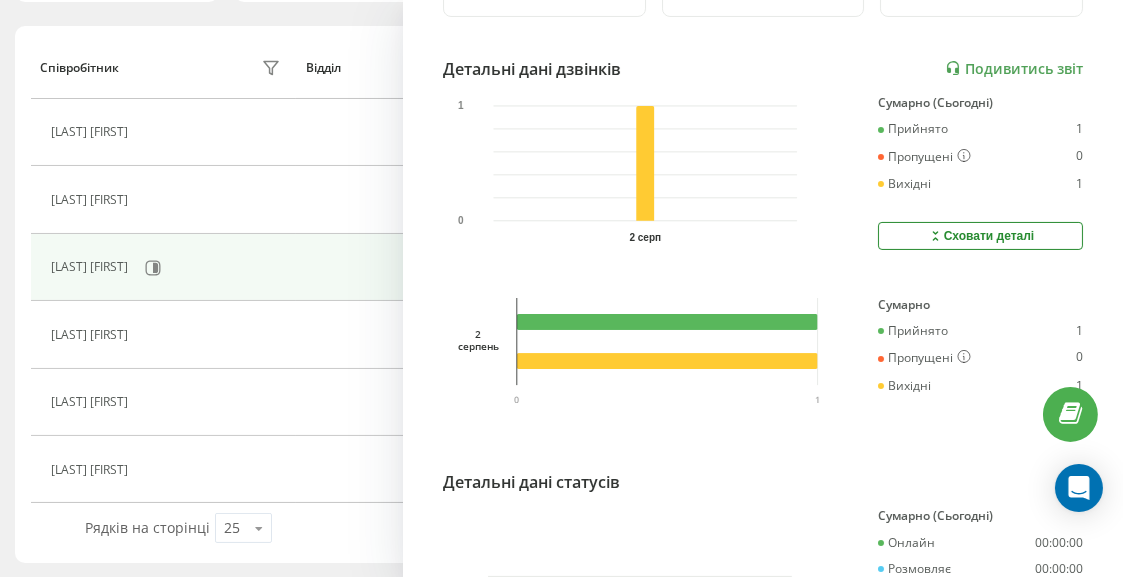 click on "Сховати деталі" at bounding box center [981, 236] 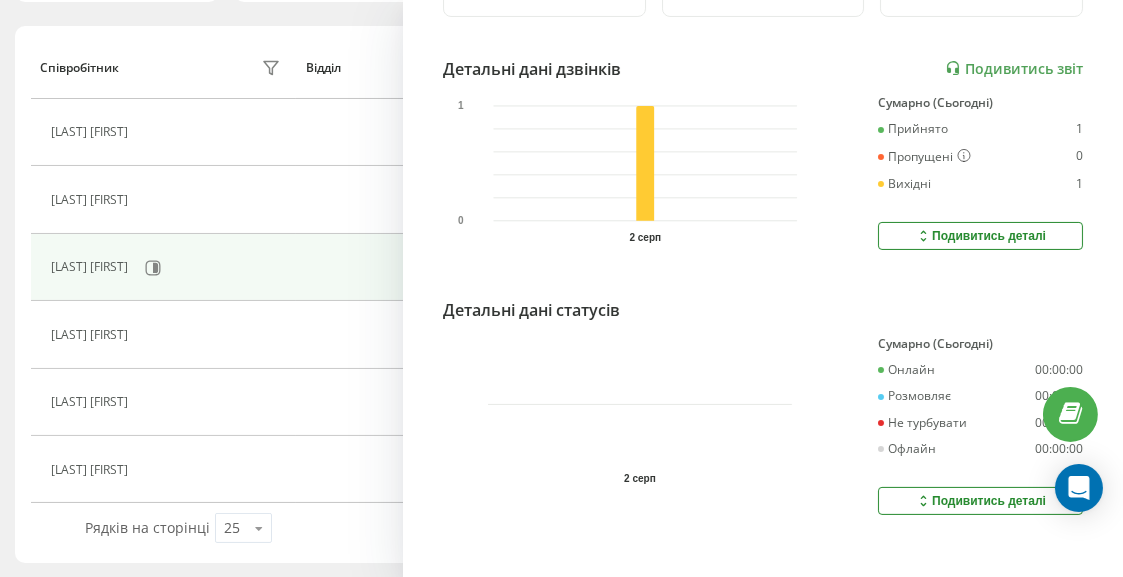 click on "Подивитись деталі" at bounding box center (980, 236) 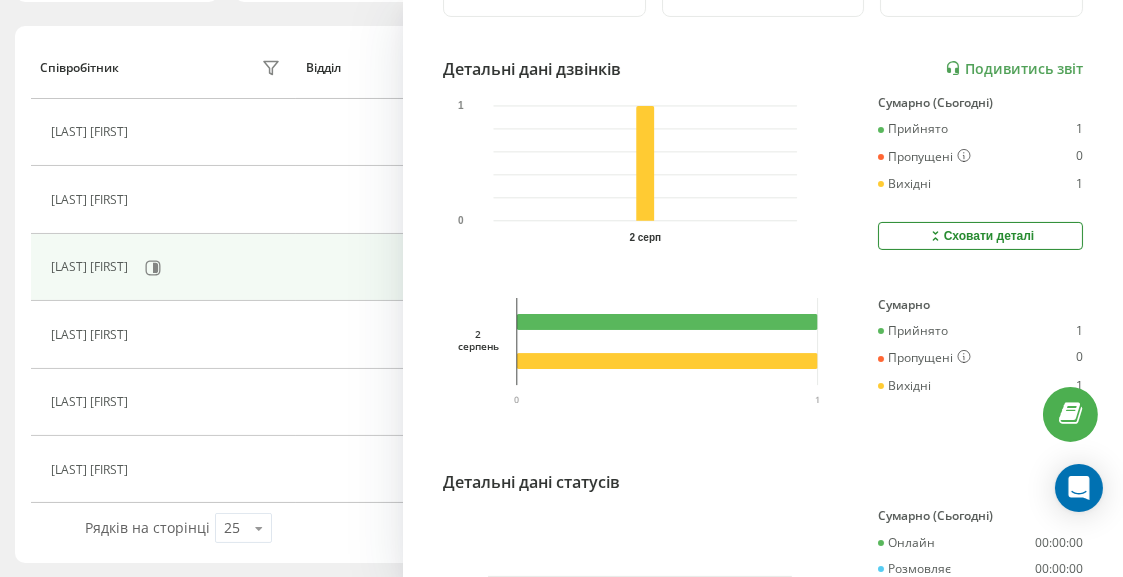 click on "Сховати деталі" at bounding box center [981, 236] 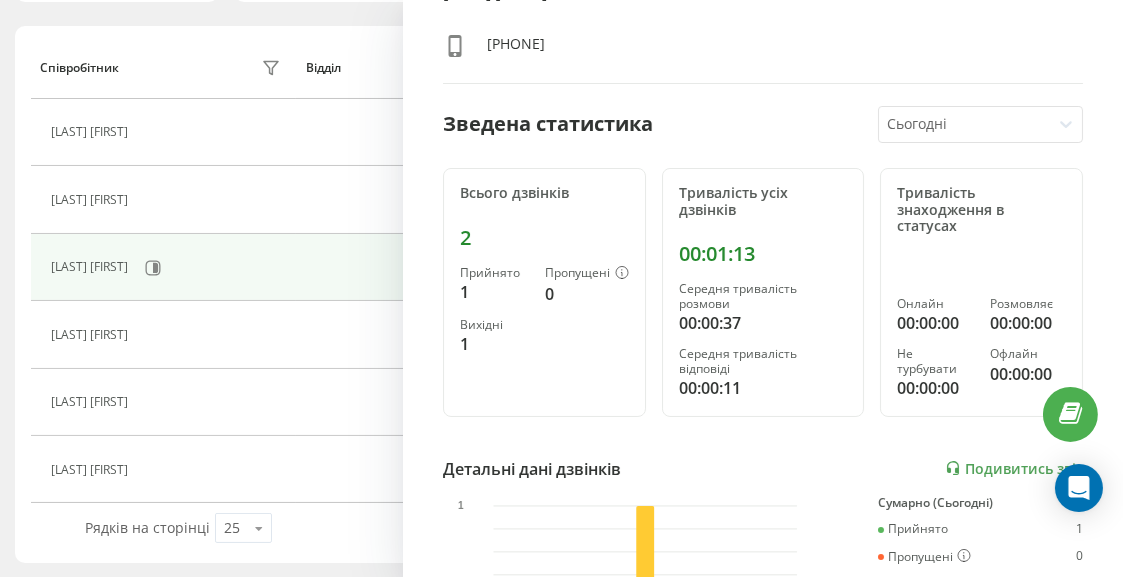 scroll, scrollTop: 0, scrollLeft: 0, axis: both 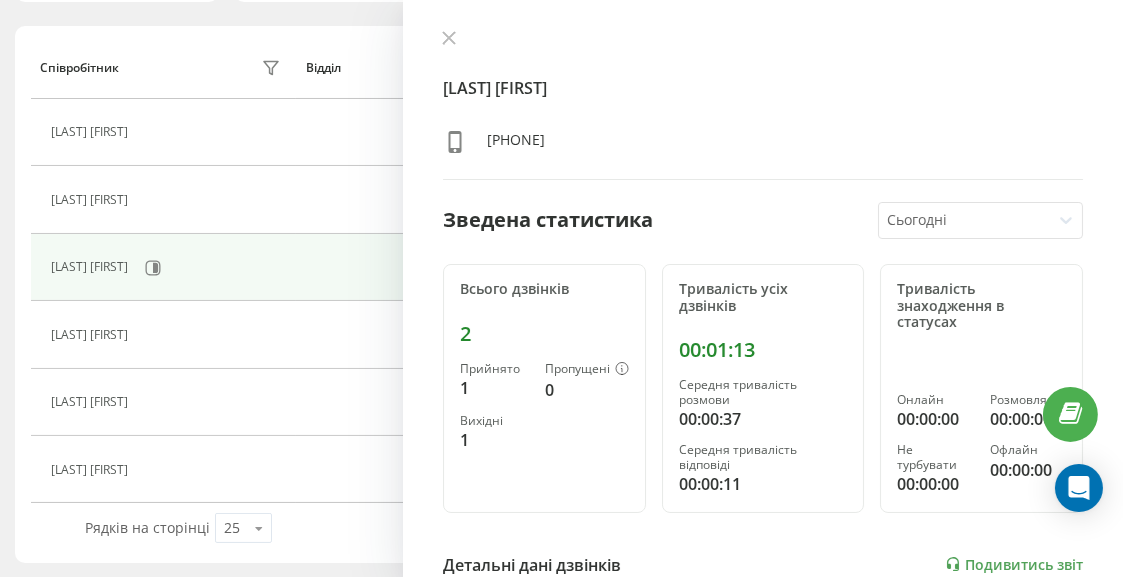 drag, startPoint x: 498, startPoint y: 72, endPoint x: 503, endPoint y: 92, distance: 20.615528 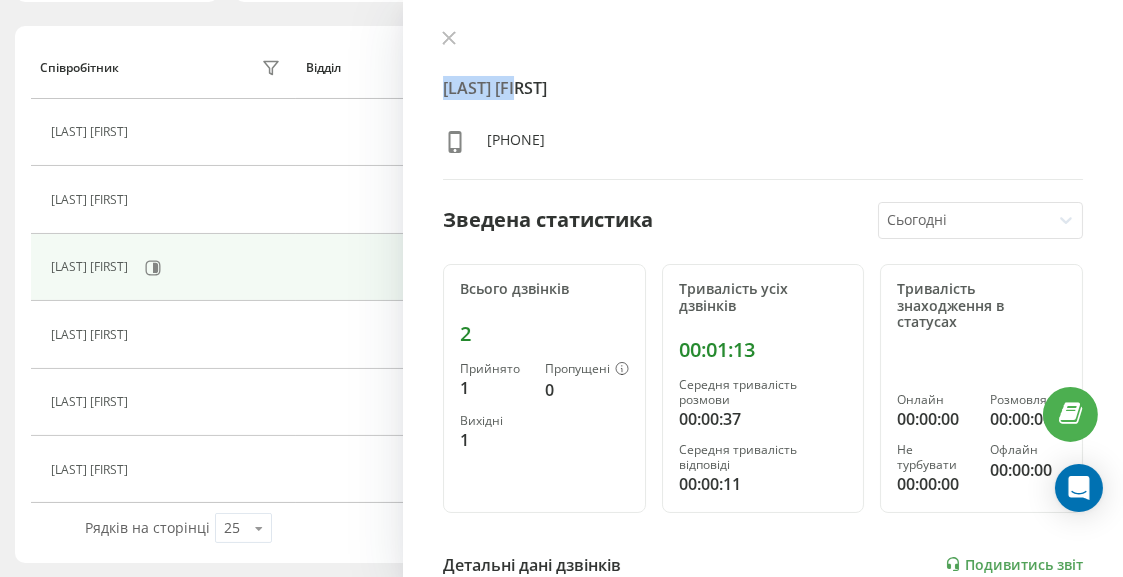 click on "Кондратьєв Кирило" at bounding box center [763, 88] 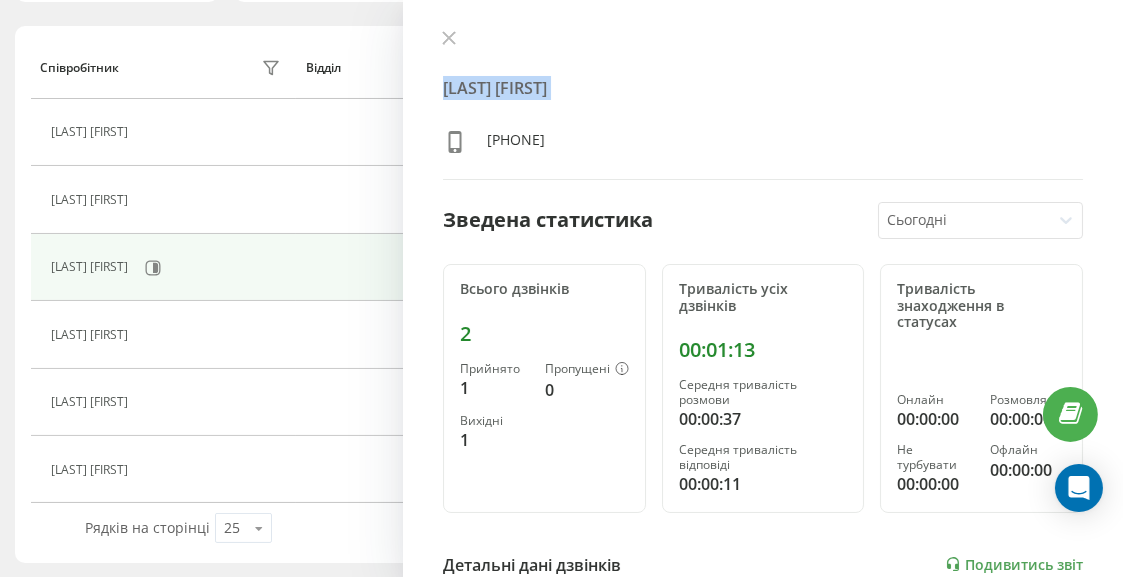 click on "Кондратьєв Кирило" at bounding box center [763, 88] 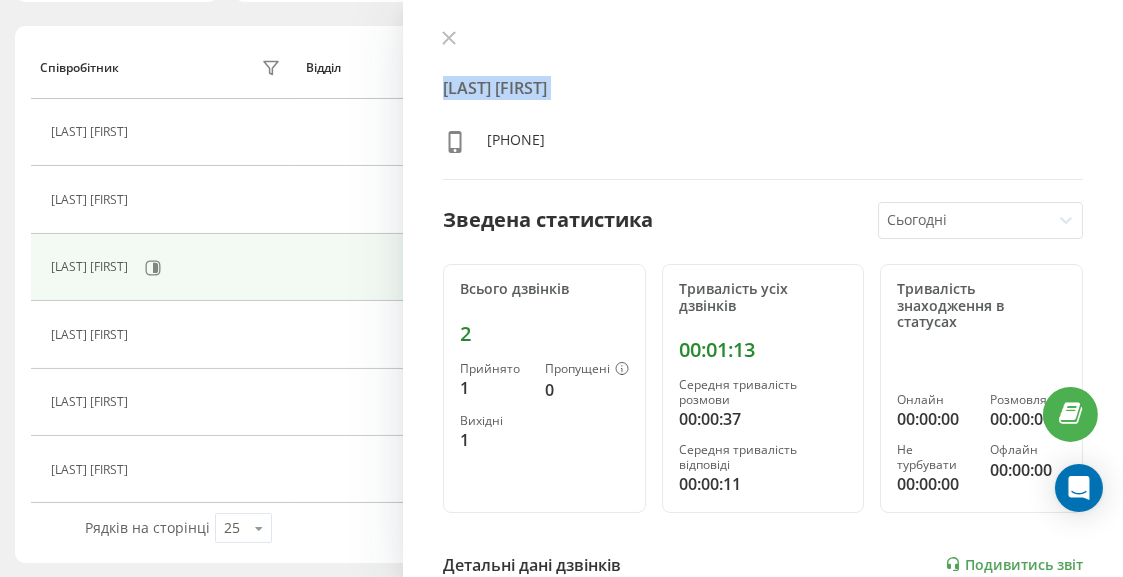click on "Кондратьєв Кирило" at bounding box center [763, 88] 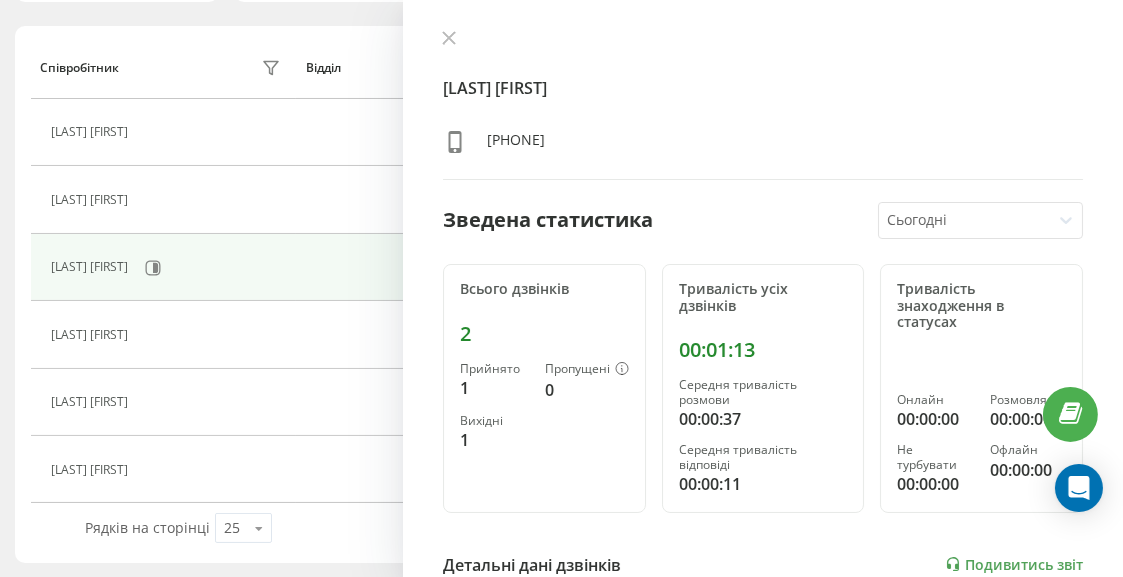 click on "+380734495958" at bounding box center (516, 144) 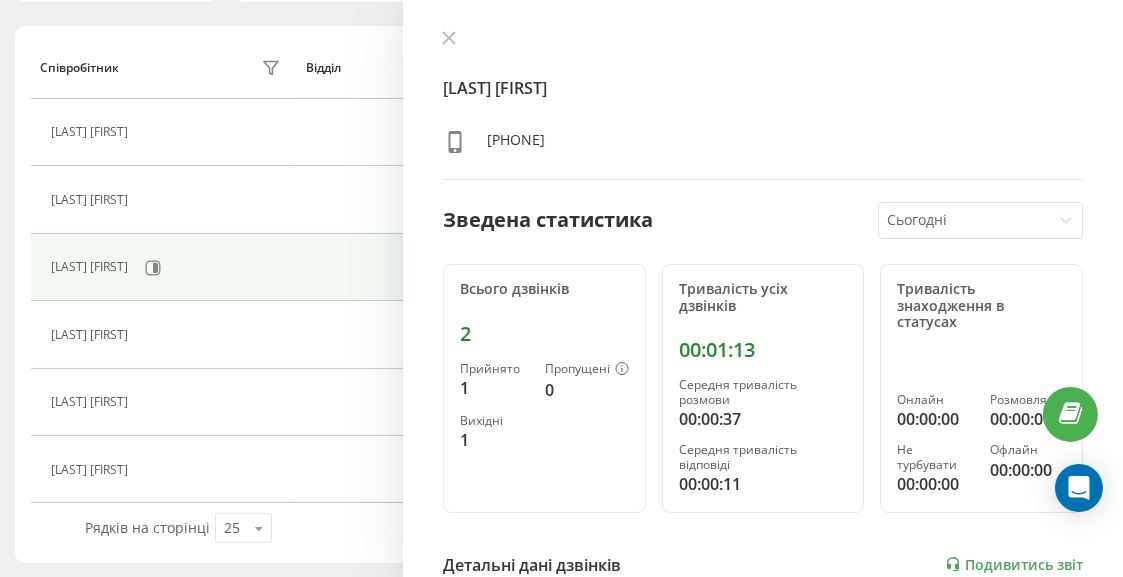 click 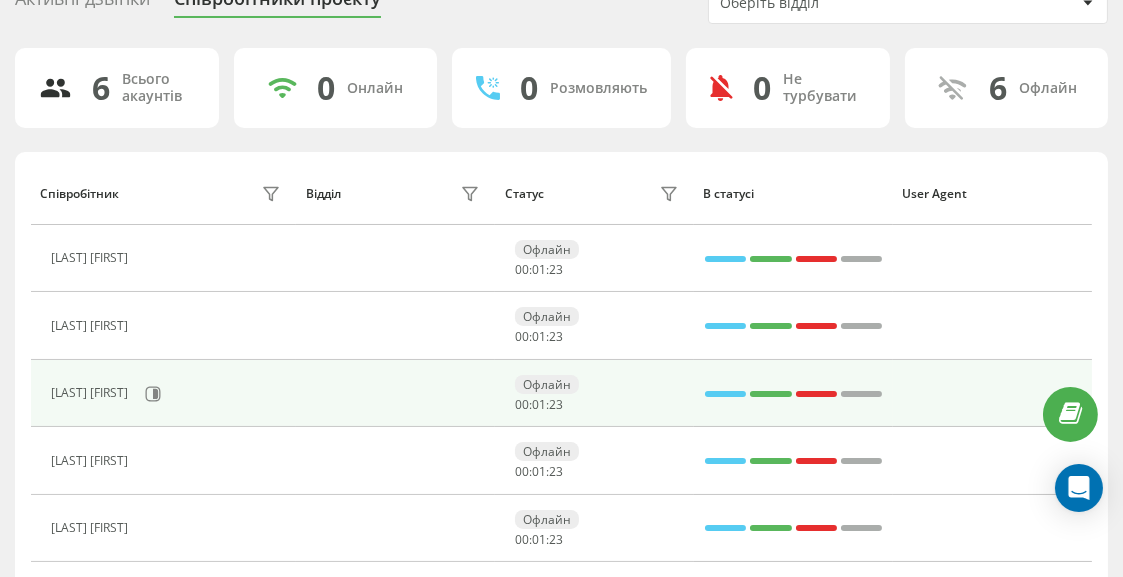 scroll, scrollTop: 200, scrollLeft: 0, axis: vertical 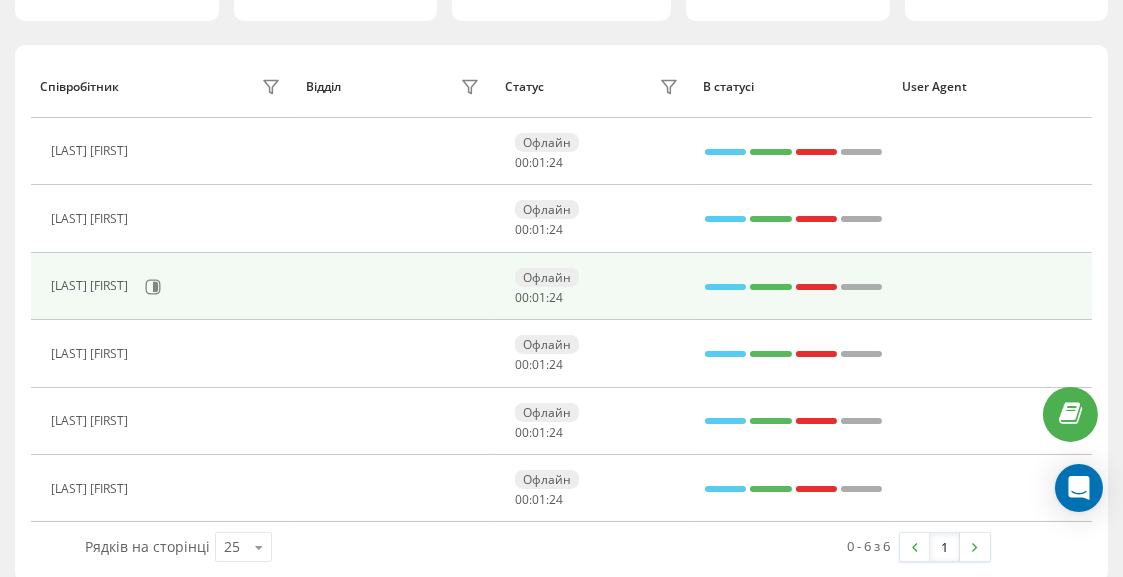 click on "Кондратьєв Кирило" at bounding box center (92, 286) 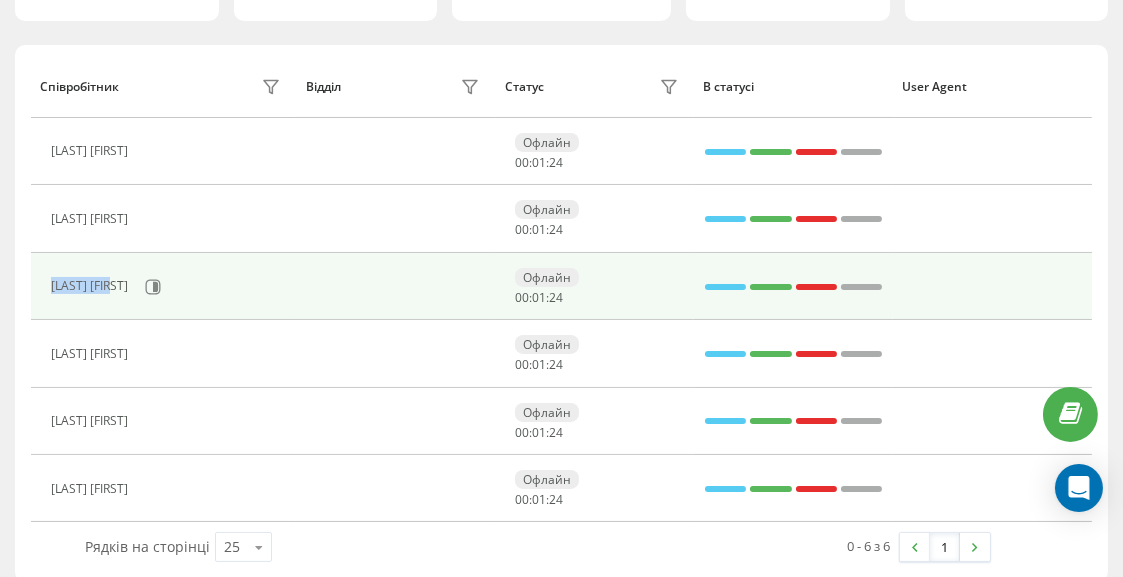 click on "Кондратьєв Кирило" at bounding box center [92, 286] 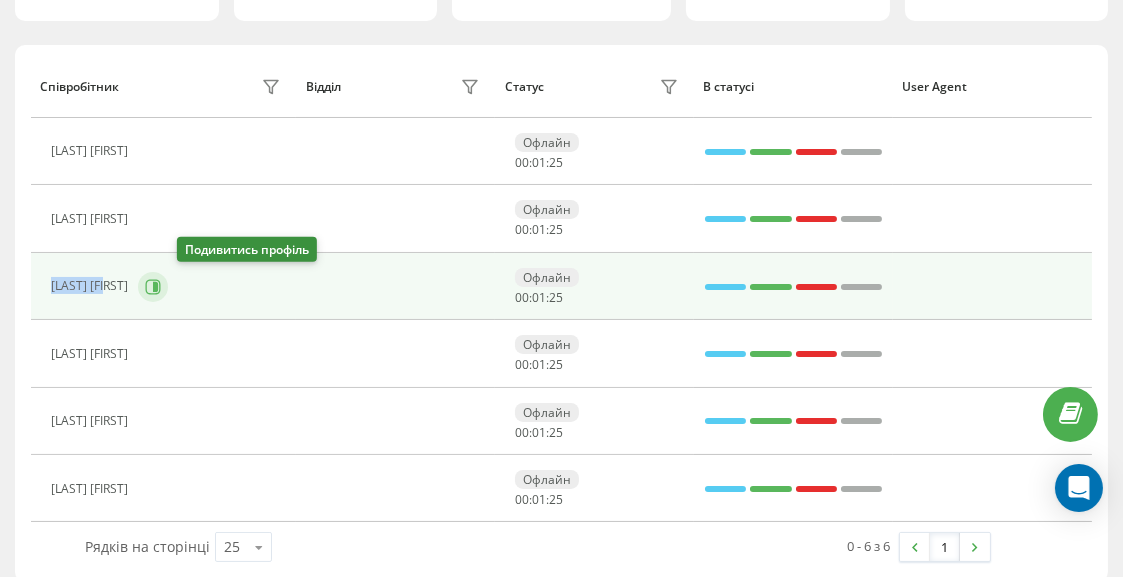 click at bounding box center [153, 287] 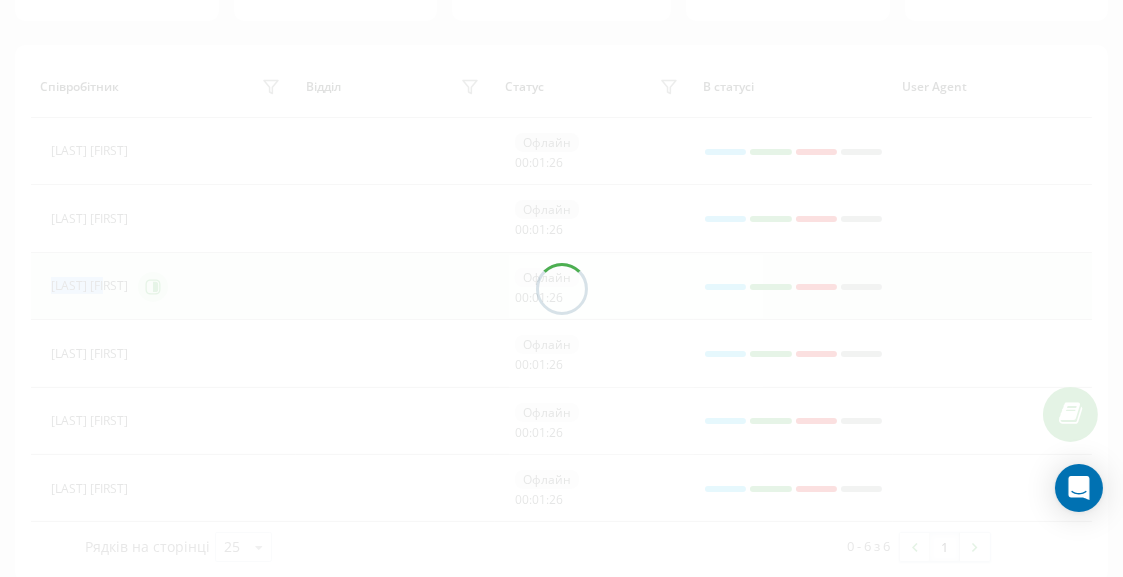 click at bounding box center (561, 288) 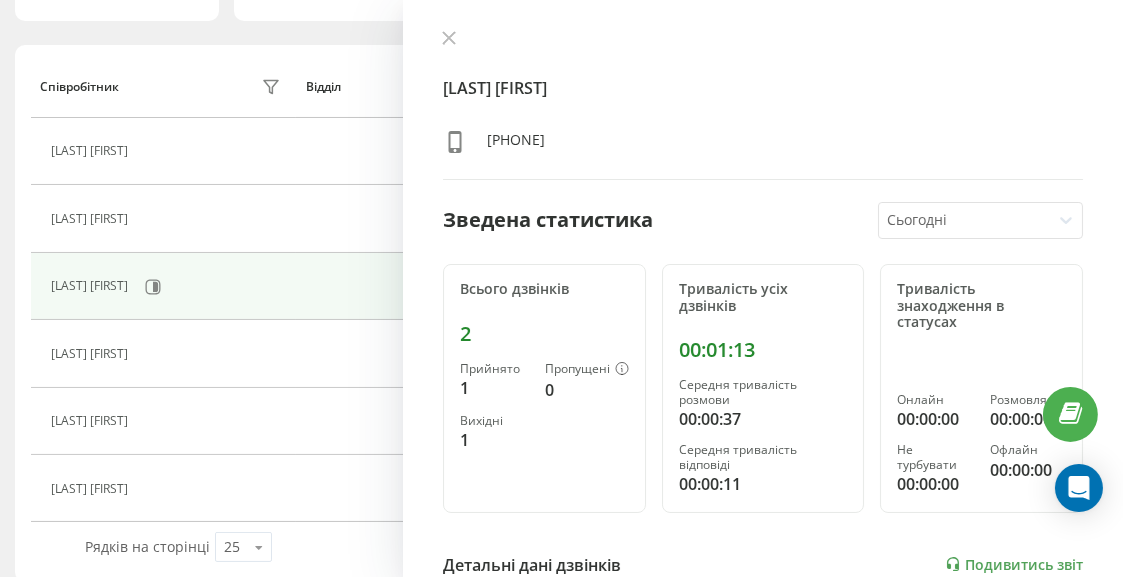 click on "Кондратьєв Кирило +380734495958 Зведена статистика Сьогодні Всього дзвінків 2 Прийнято 1 Пропущені 0 Вихідні 1 Тривалість усіх дзвінків 00:01:13 Середня тривалість розмови 00:00:37 Середня тривалість відповіді 00:00:11 Тривалість знаходження в статусах Онлайн 00:00:00 Розмовляє 00:00:00 Не турбувати 00:00:00 Офлайн 00:00:00 Детальні дані дзвінків Подивитись звіт 2 серп 0 1 Сумарно (Сьогодні) Прийнято 1 Пропущені 0 Вихідні 1   Подивитись деталі Детальні дані статусів 2 серп Сумарно (Сьогодні) Онлайн 00:00:00 Розмовляє 00:00:00 Не турбувати 00:00:00 Офлайн 00:00:00   Подивитись деталі" at bounding box center [763, 288] 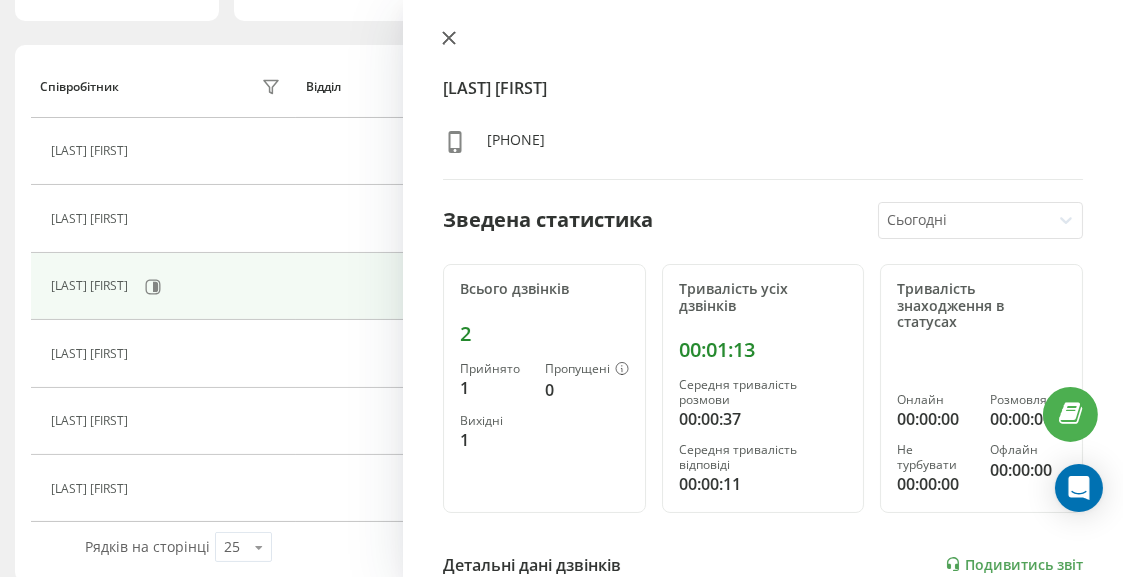 click at bounding box center [449, 39] 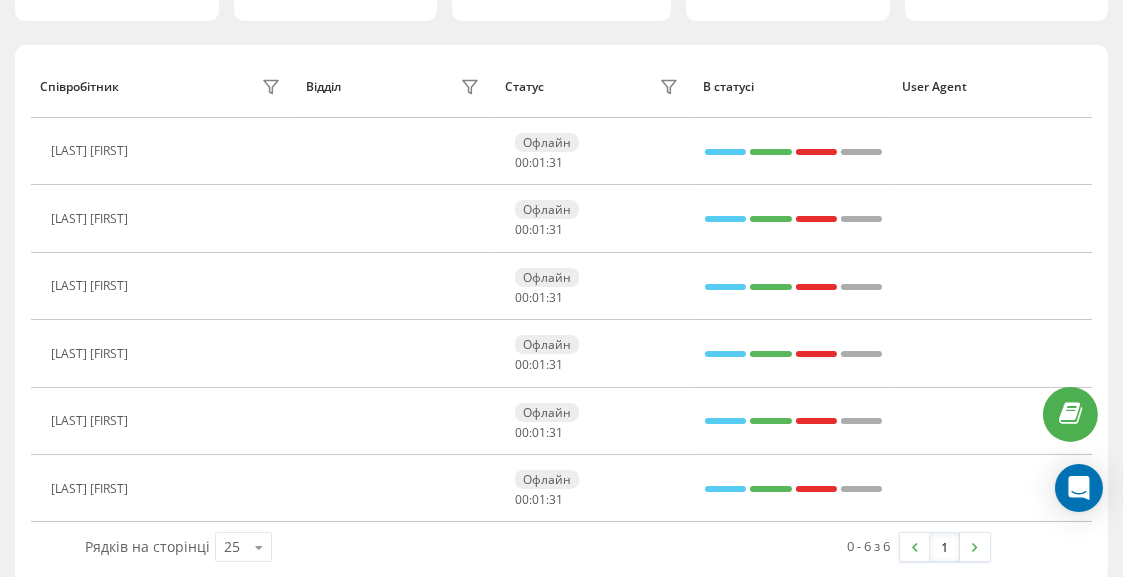 scroll, scrollTop: 0, scrollLeft: 0, axis: both 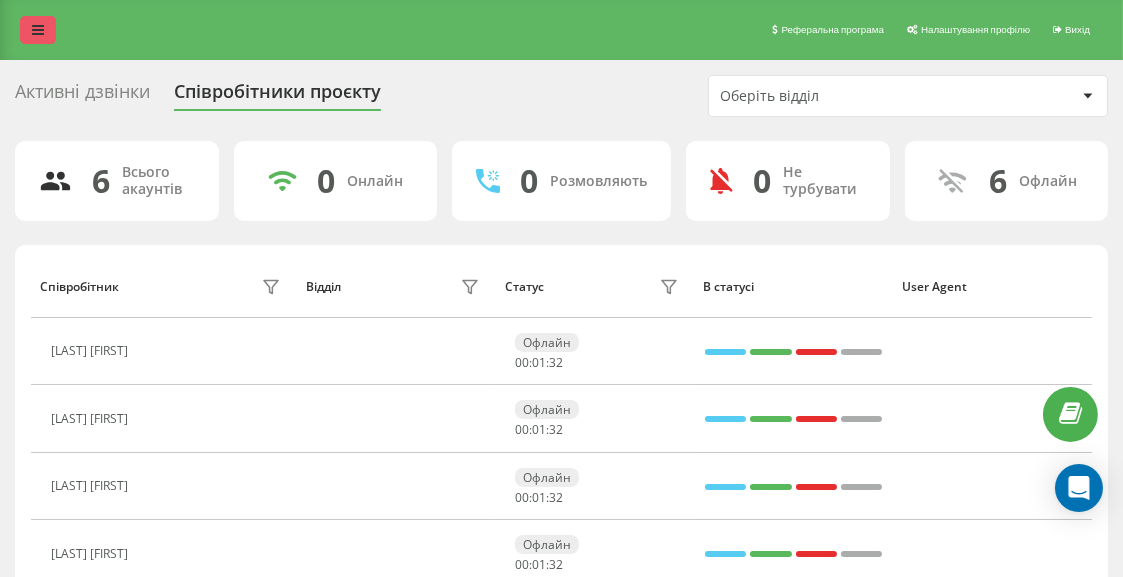 click at bounding box center [38, 30] 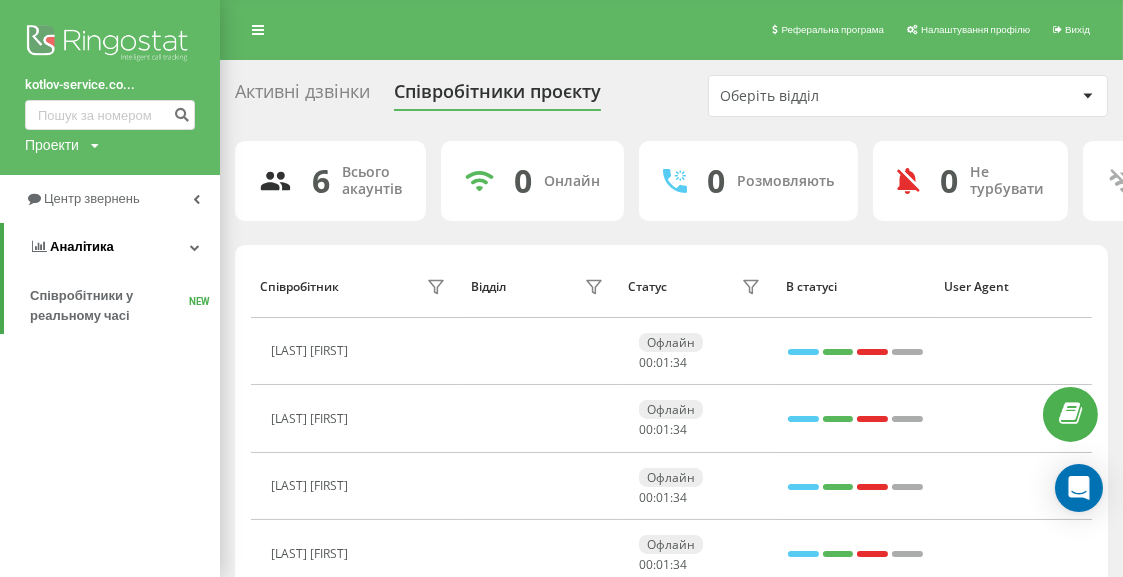 click on "Аналiтика" at bounding box center [112, 247] 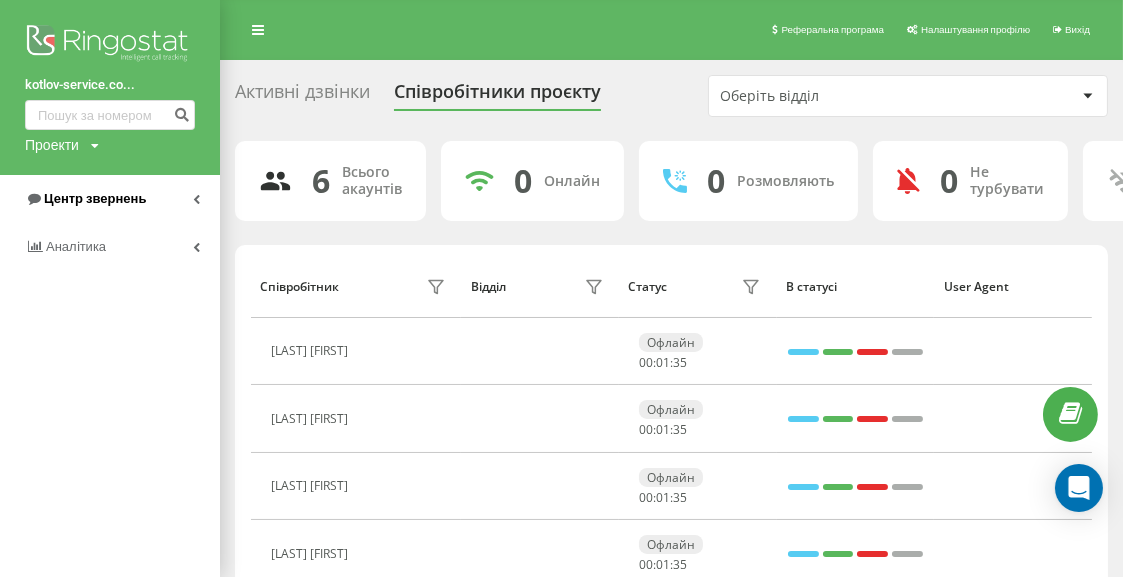 click on "Центр звернень" at bounding box center (95, 198) 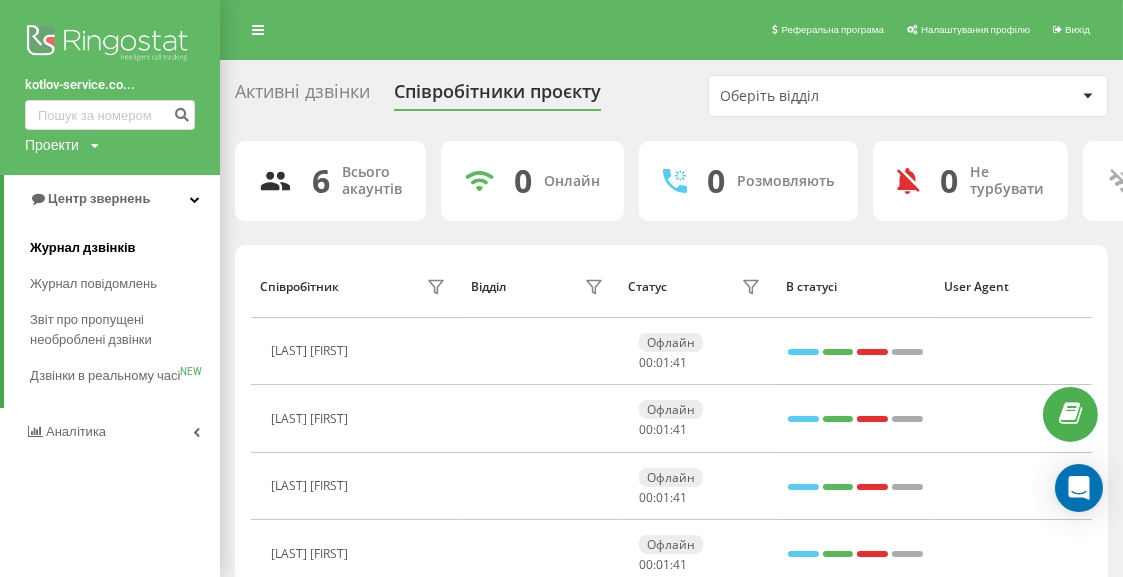click on "Журнал дзвінків" at bounding box center (83, 248) 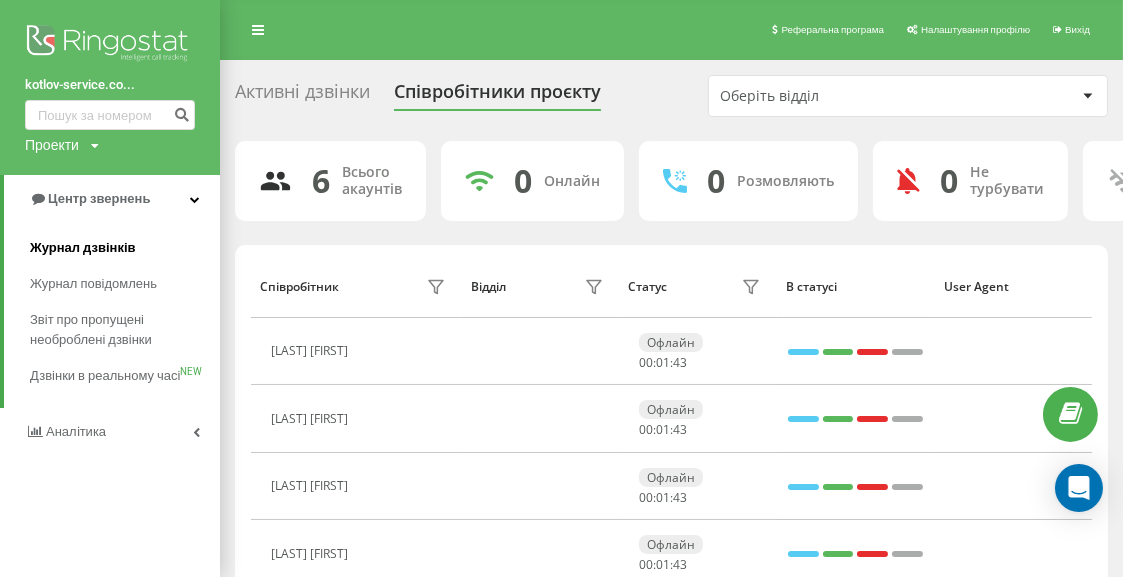 click on "Журнал дзвінків" at bounding box center [83, 248] 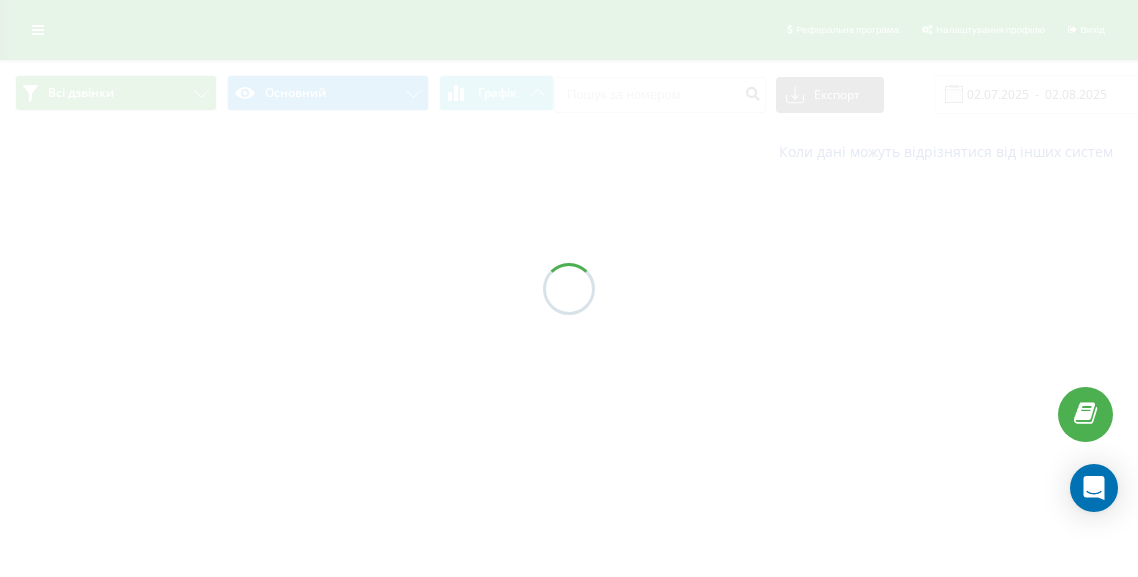 scroll, scrollTop: 0, scrollLeft: 0, axis: both 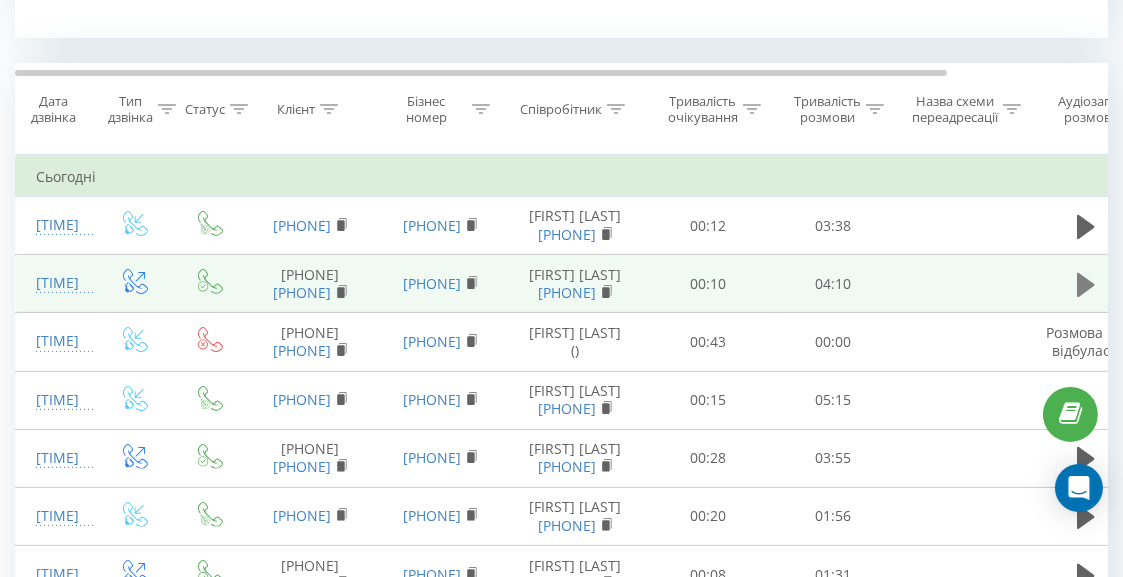 click 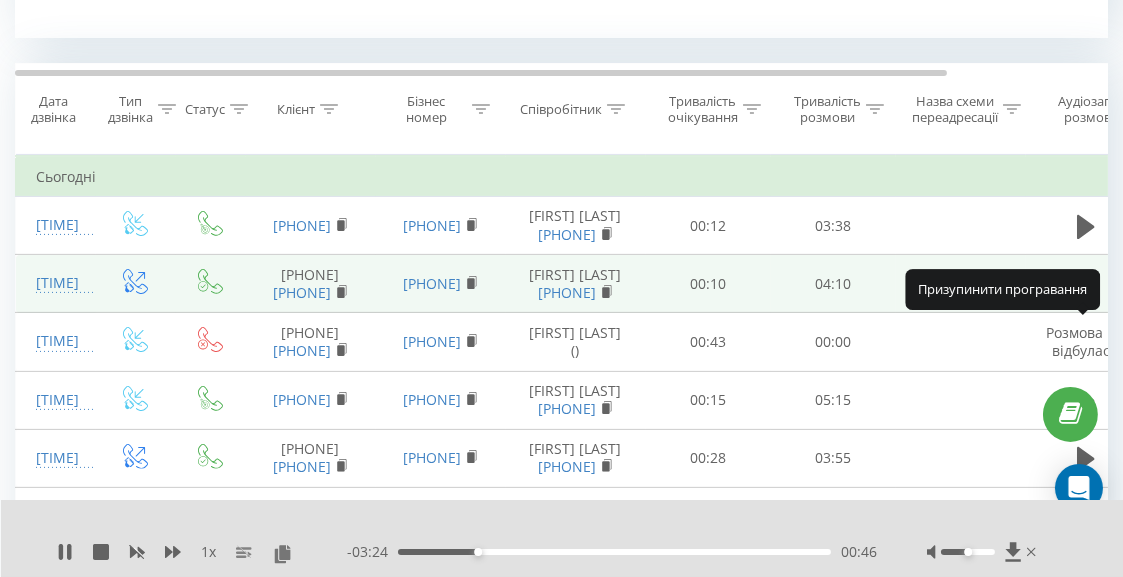 click 